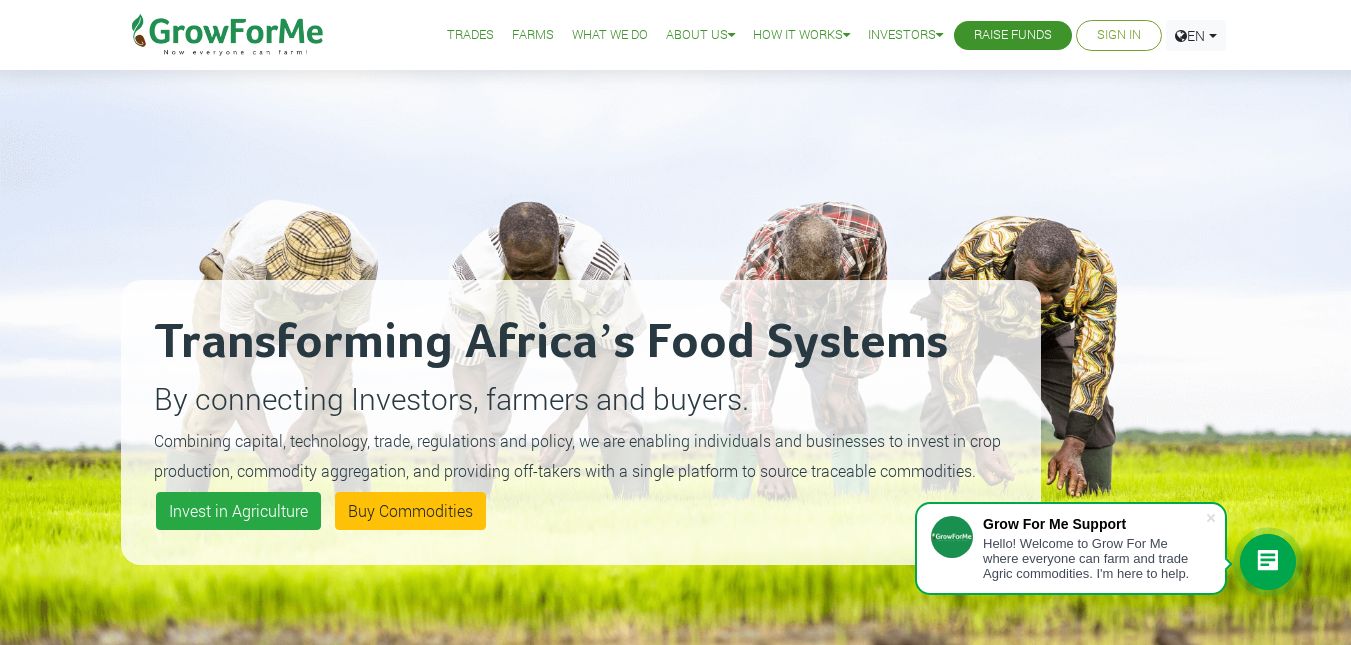 scroll, scrollTop: 100, scrollLeft: 0, axis: vertical 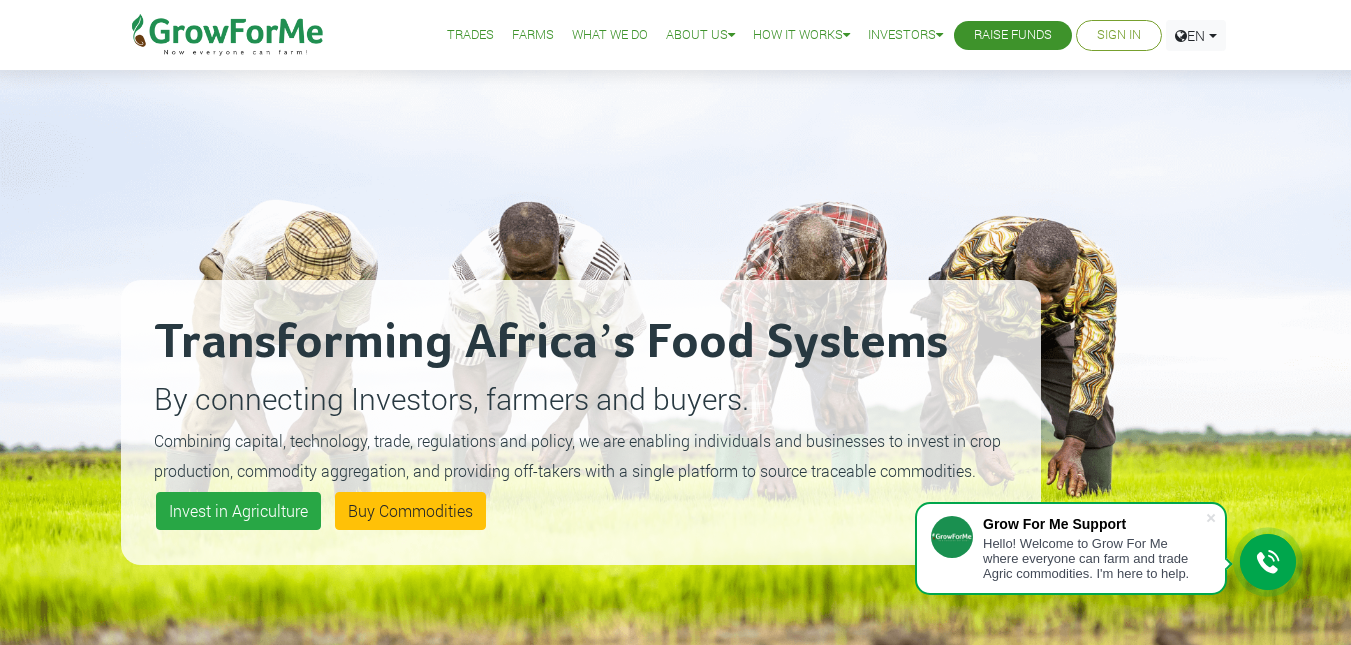 drag, startPoint x: 349, startPoint y: 33, endPoint x: 214, endPoint y: 35, distance: 135.01482 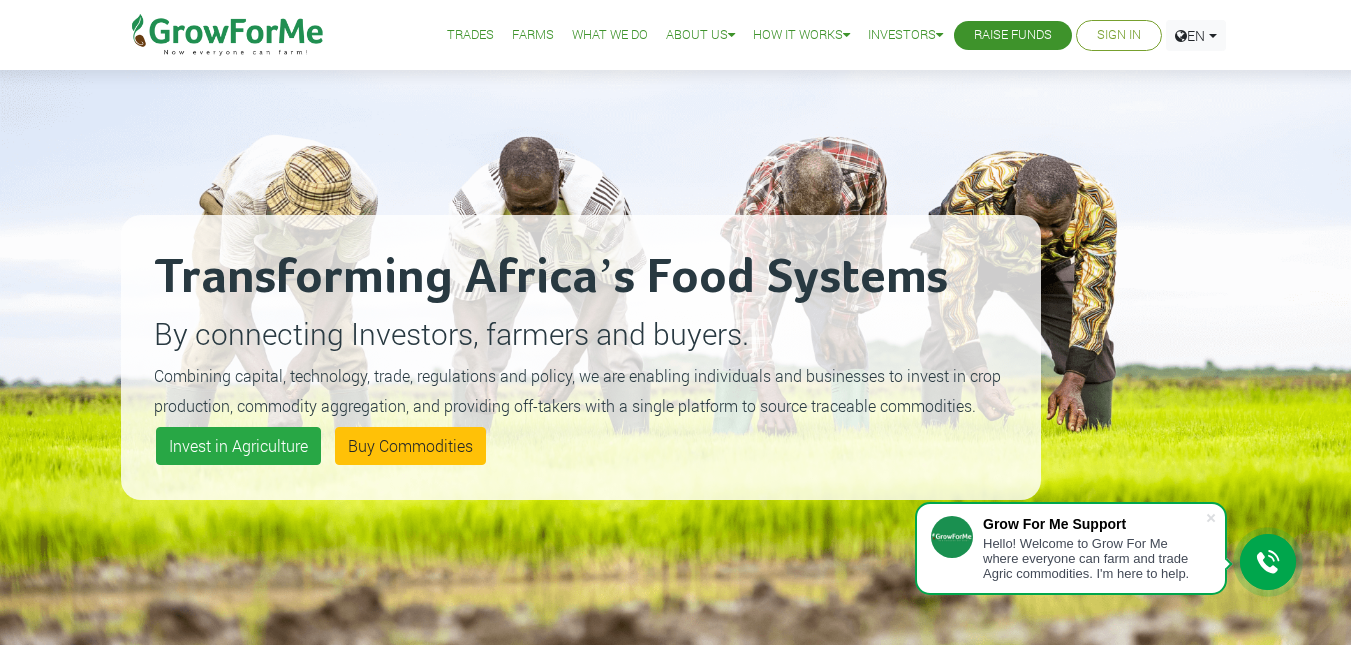 scroll, scrollTop: 100, scrollLeft: 0, axis: vertical 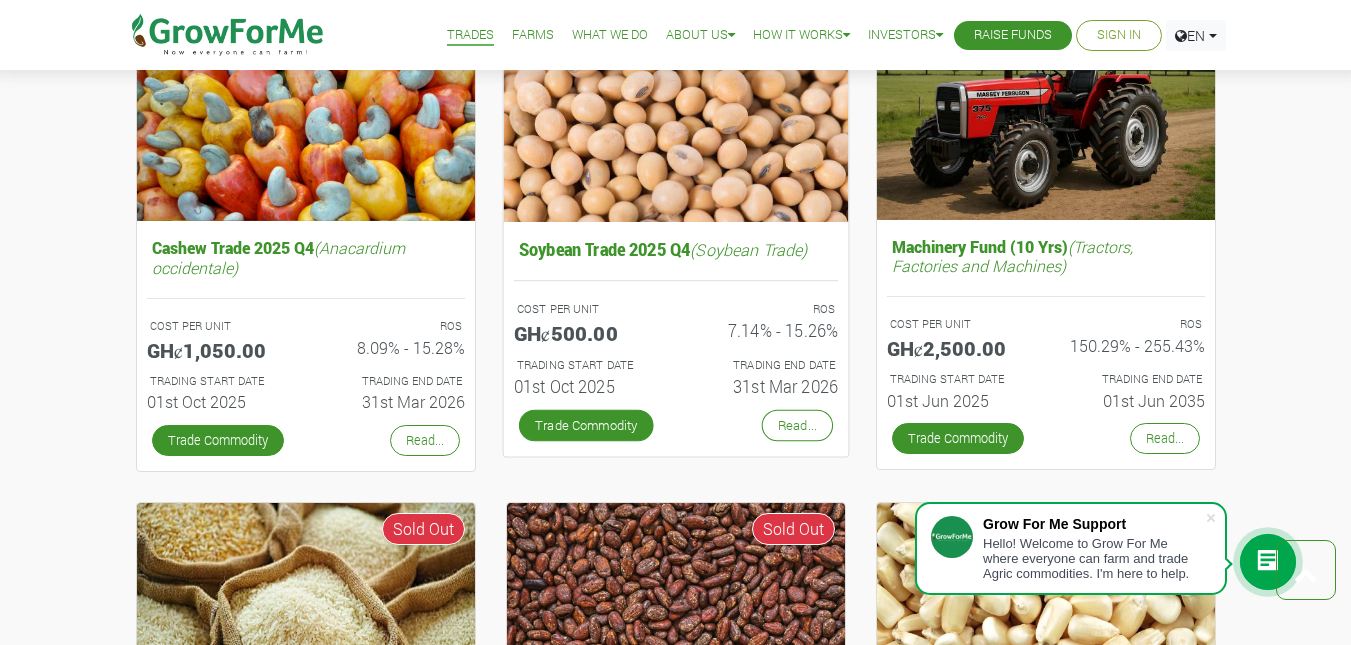 click on "ROS
7.14% - 15.26%" at bounding box center (764, 325) 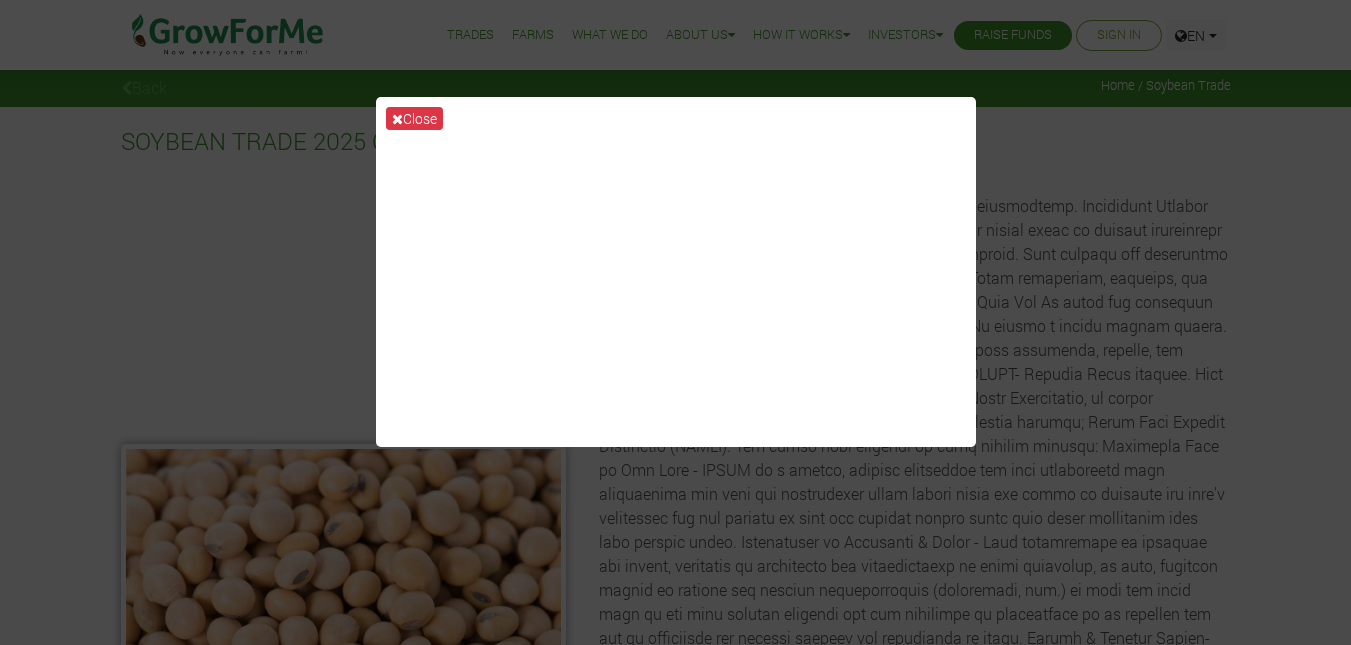 scroll, scrollTop: 0, scrollLeft: 0, axis: both 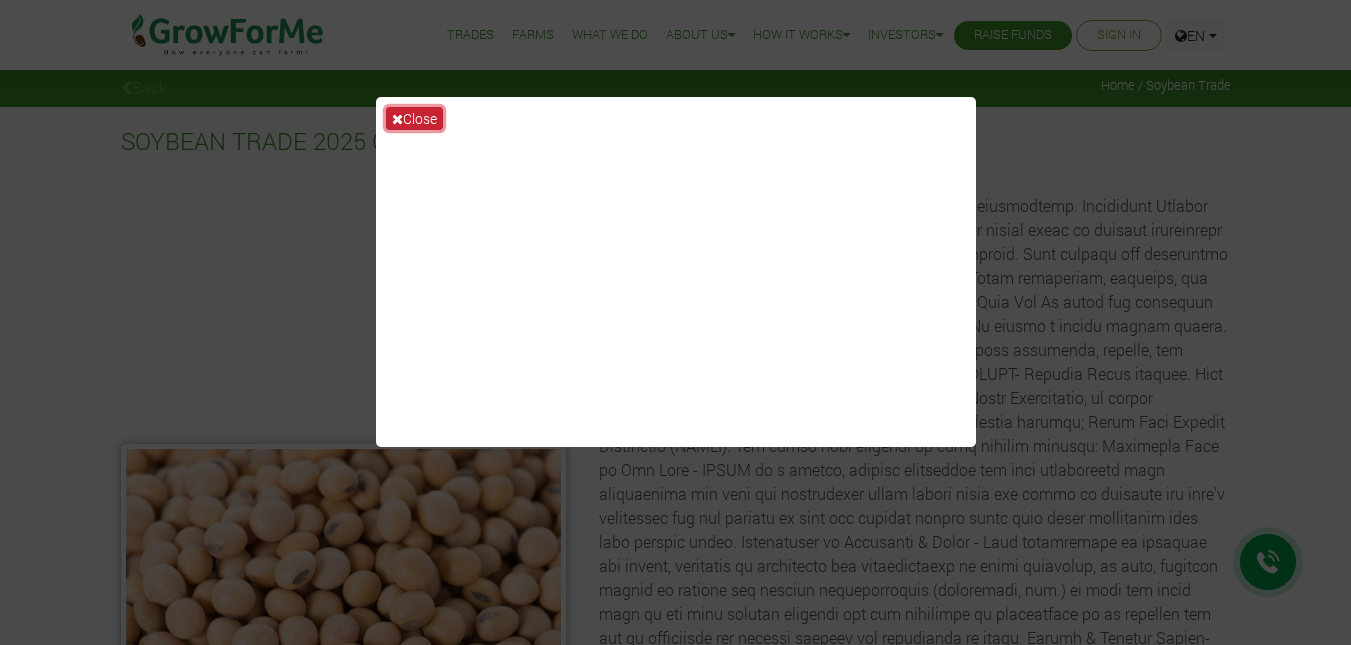 click on "Close" at bounding box center [414, 118] 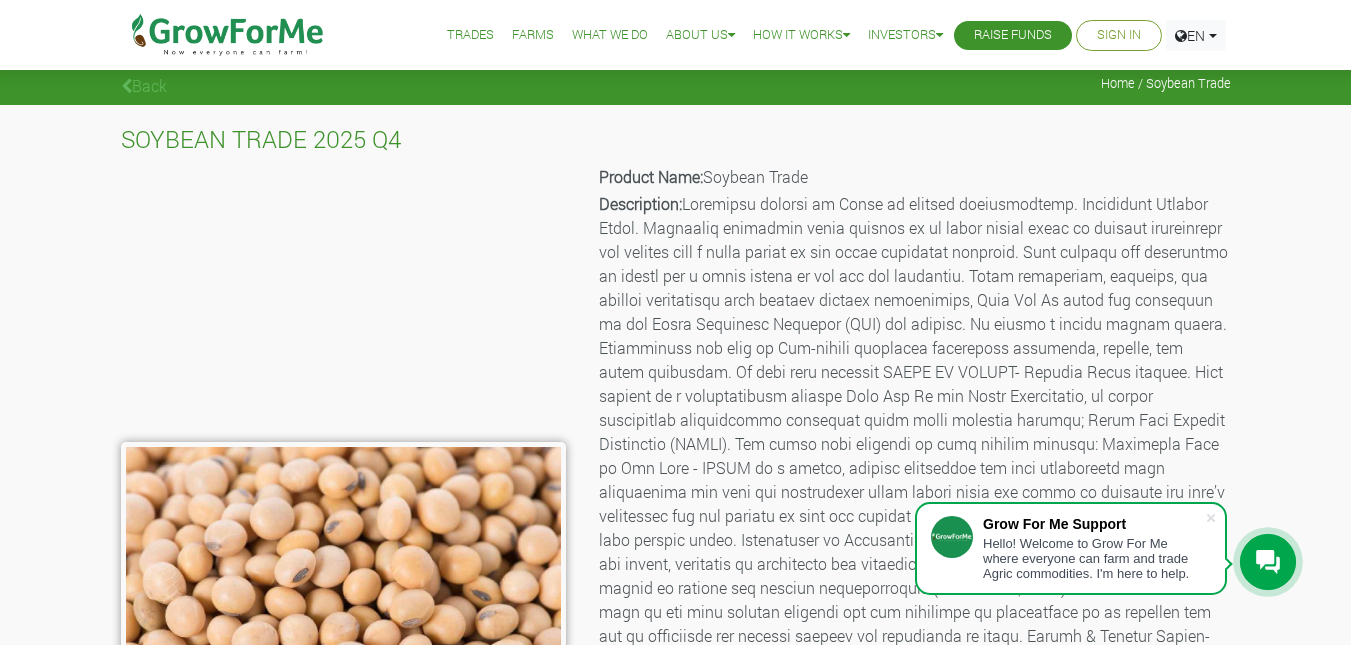 scroll, scrollTop: 0, scrollLeft: 0, axis: both 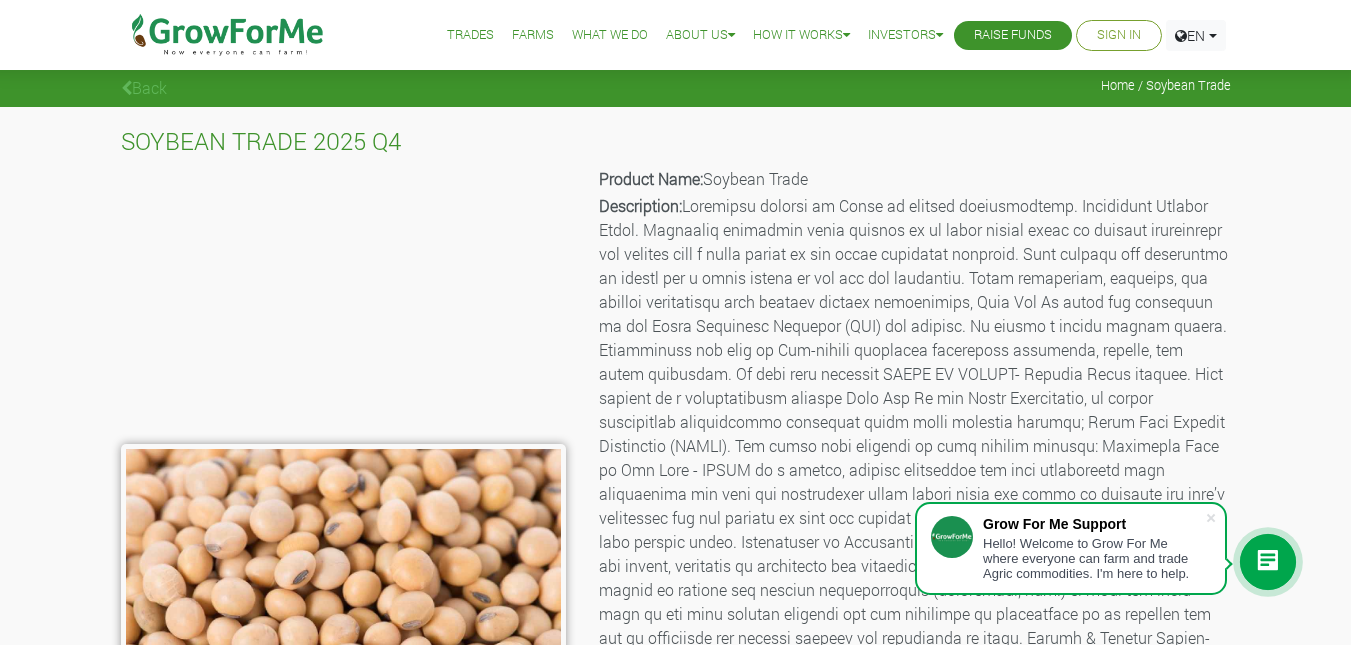 click on "Sign In" at bounding box center (1119, 35) 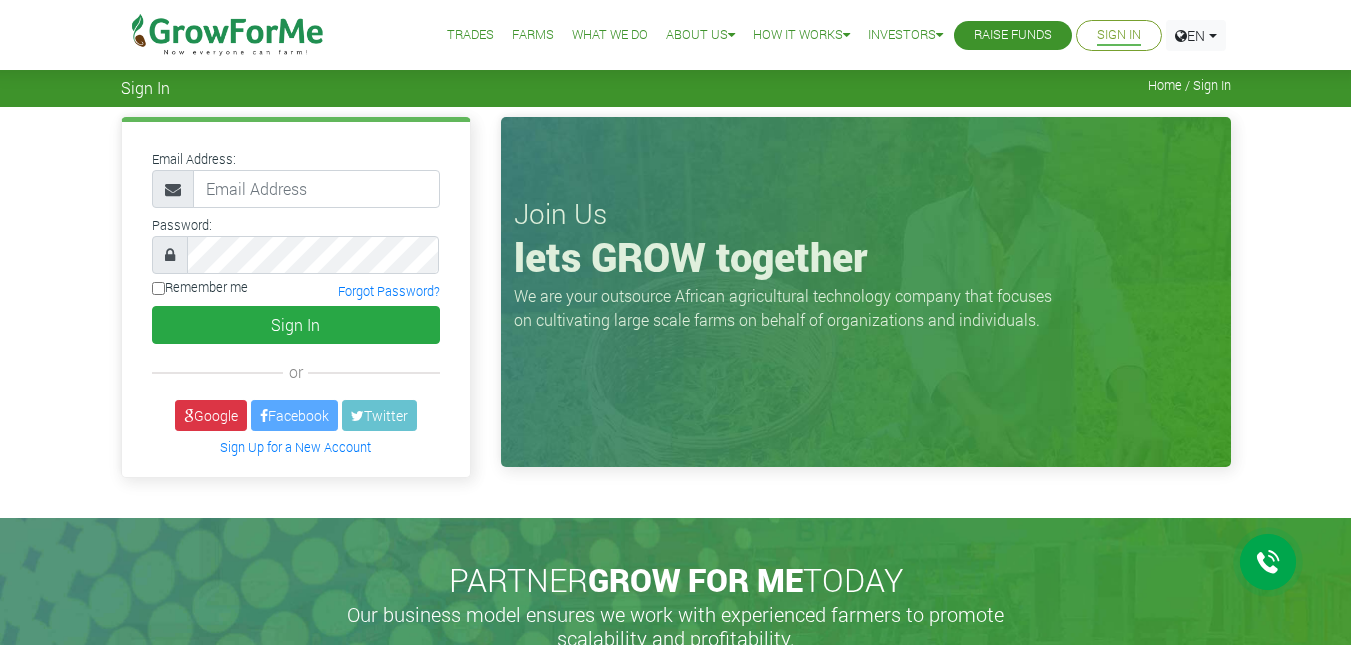 scroll, scrollTop: 0, scrollLeft: 0, axis: both 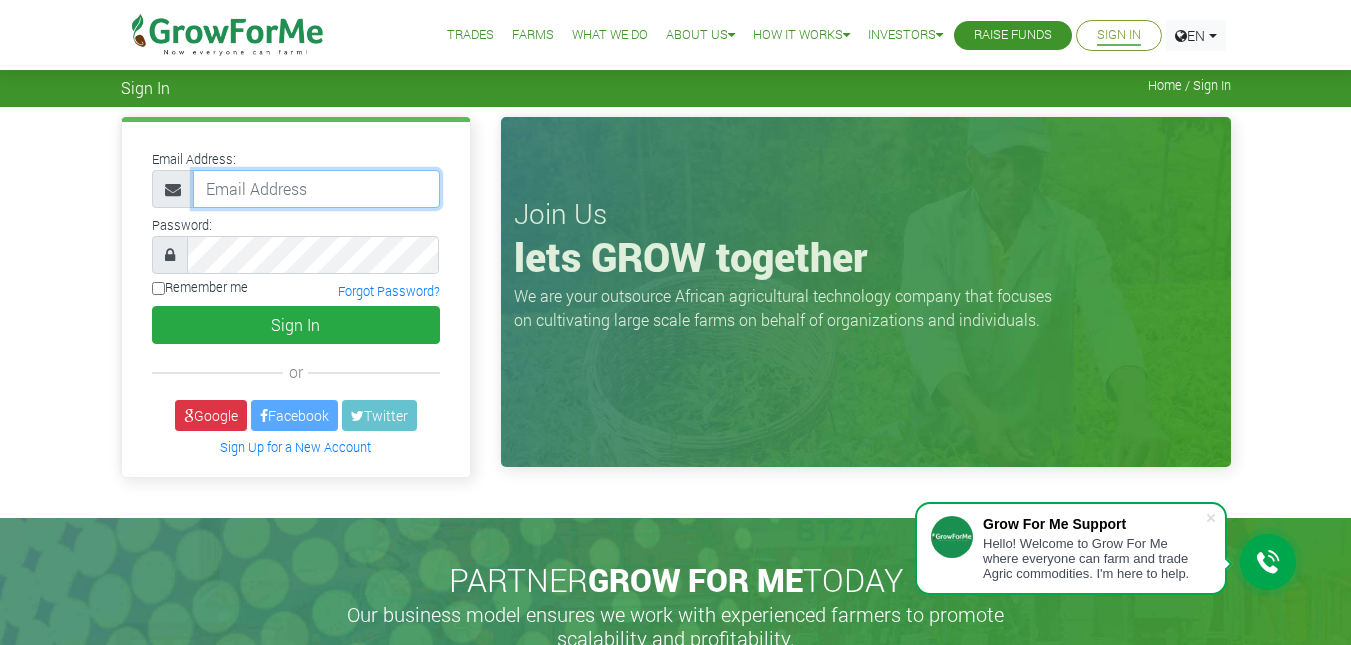 click at bounding box center (316, 189) 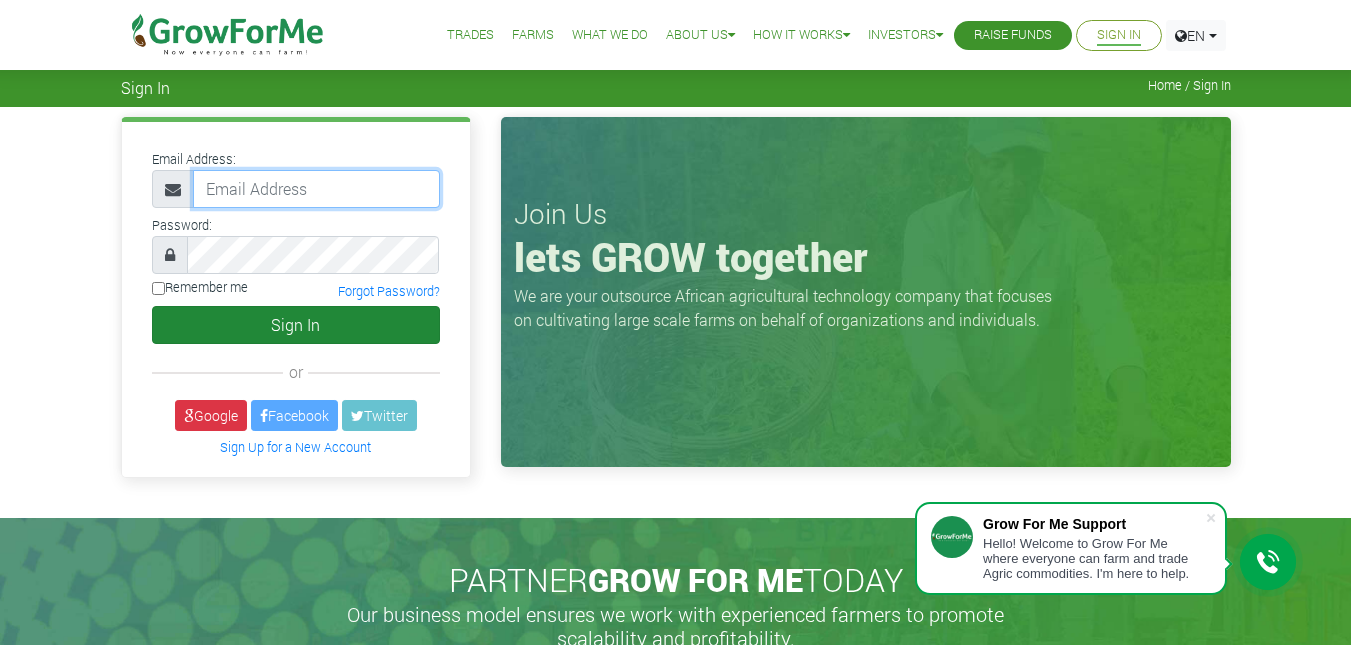 type on "emefaankudey@gmail.com" 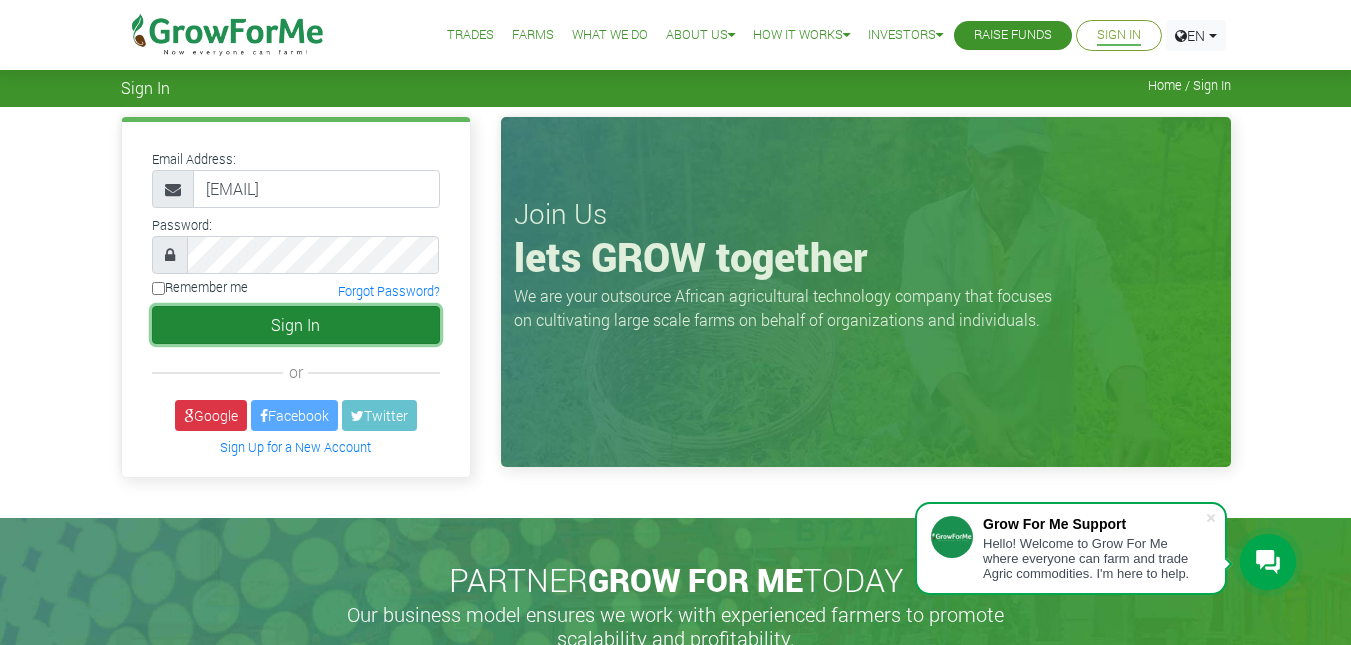 click on "Sign In" at bounding box center [296, 325] 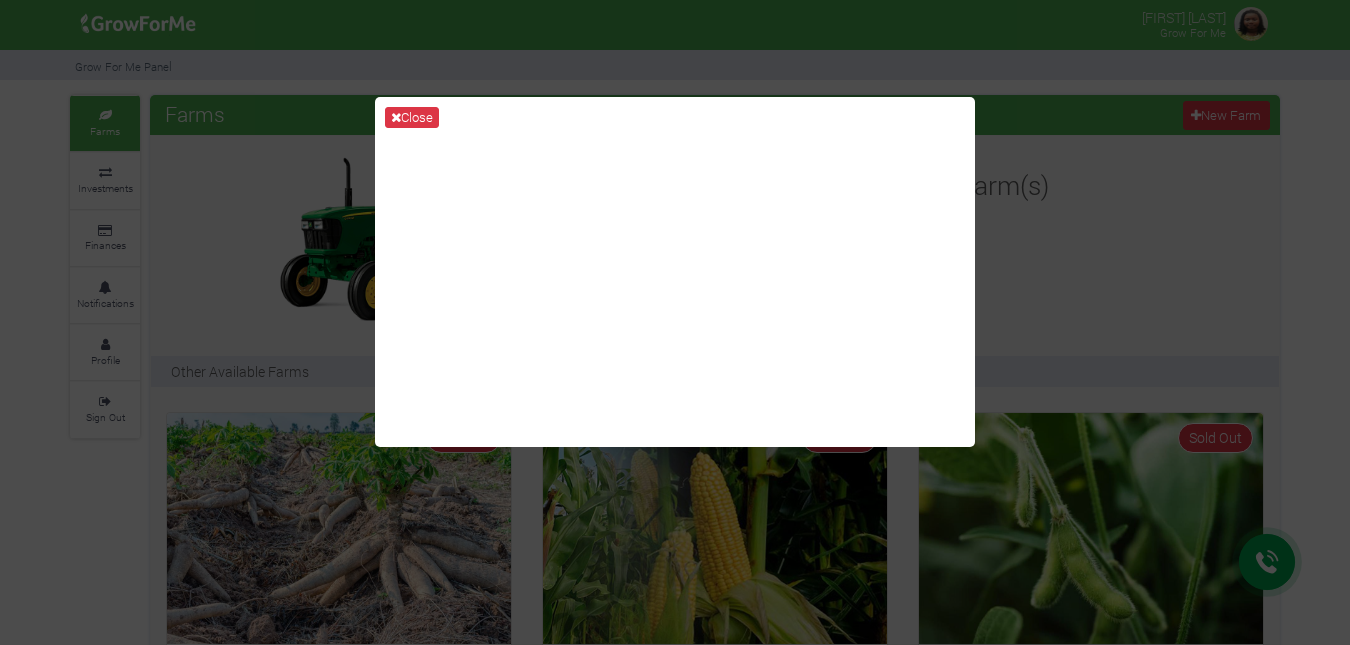 scroll, scrollTop: 0, scrollLeft: 0, axis: both 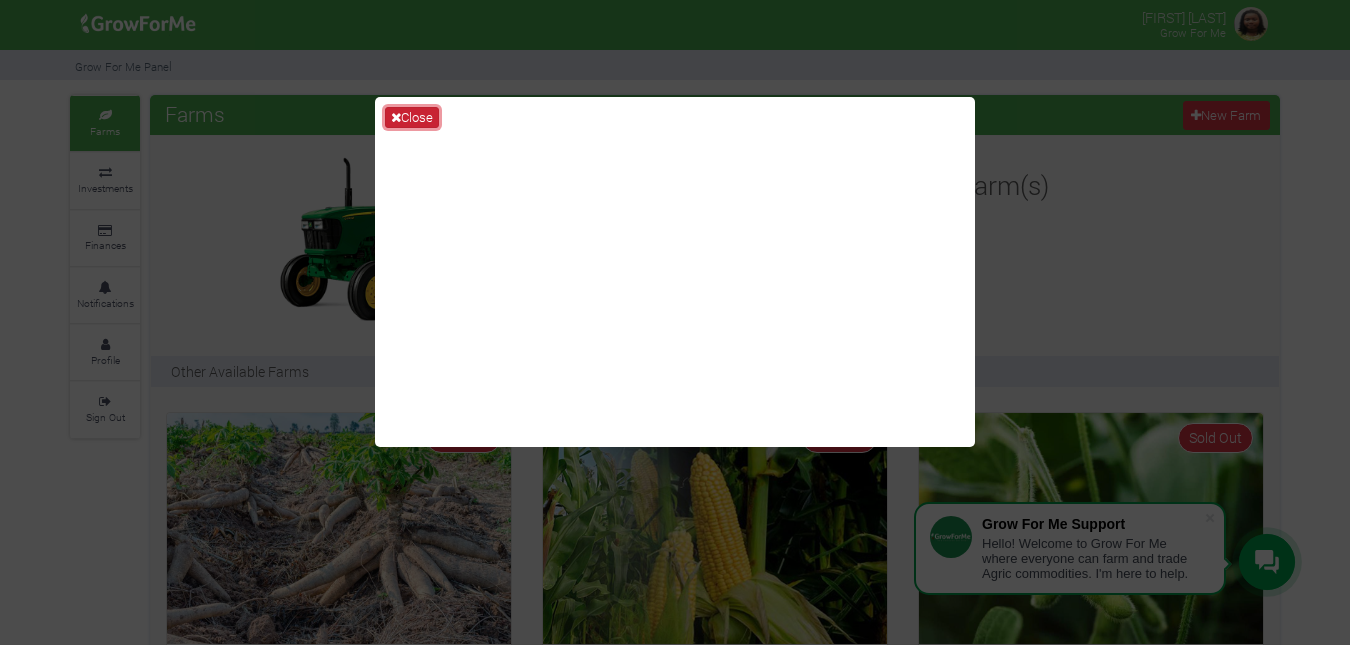 click on "Close" at bounding box center (412, 118) 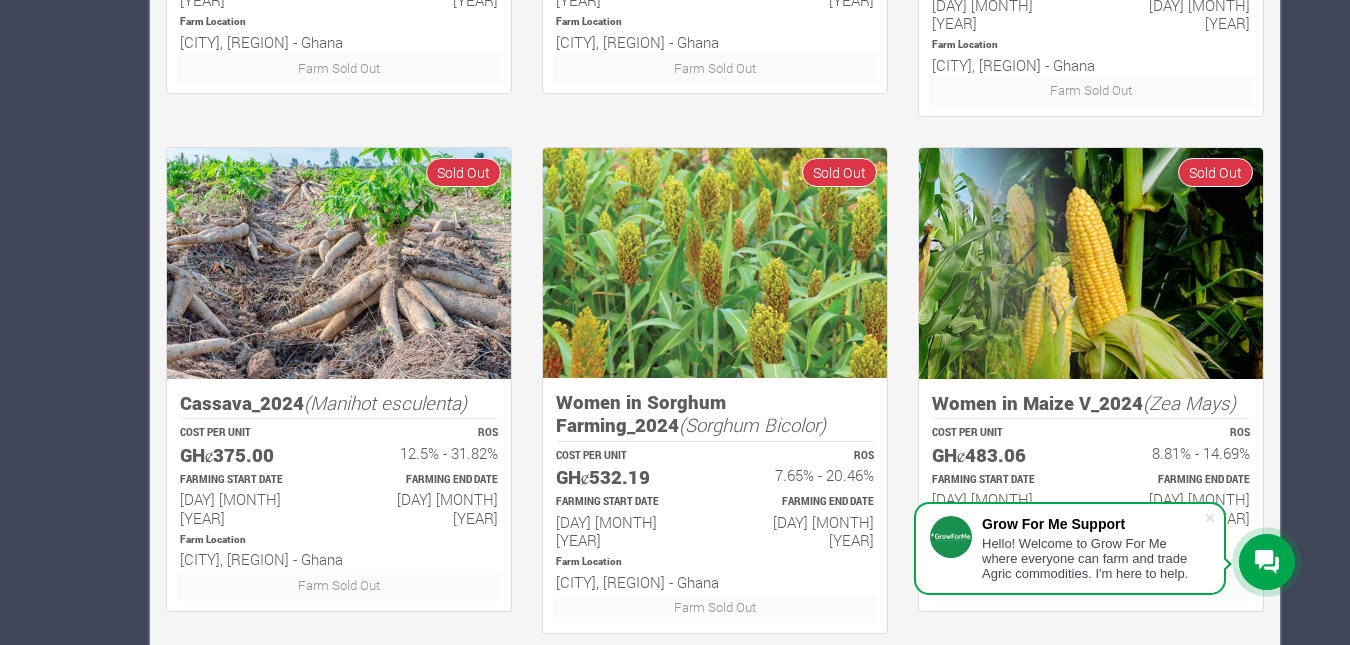 scroll, scrollTop: 1329, scrollLeft: 0, axis: vertical 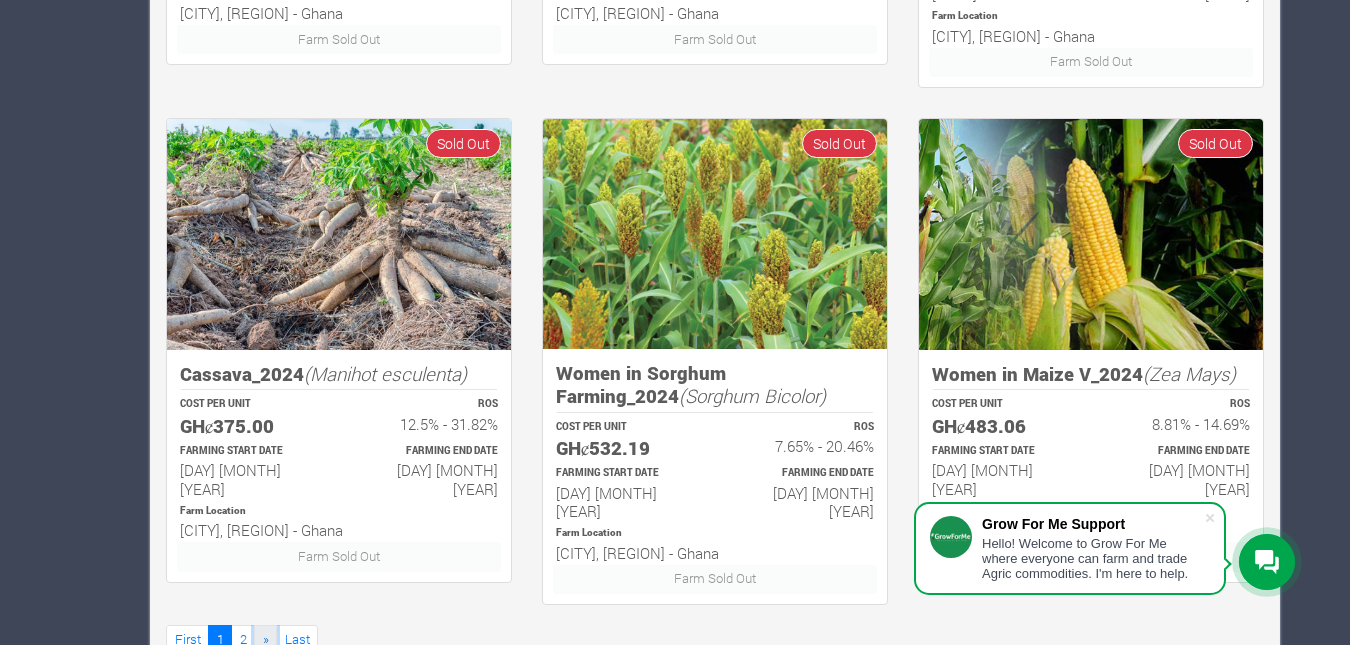 click on "»" at bounding box center [266, 639] 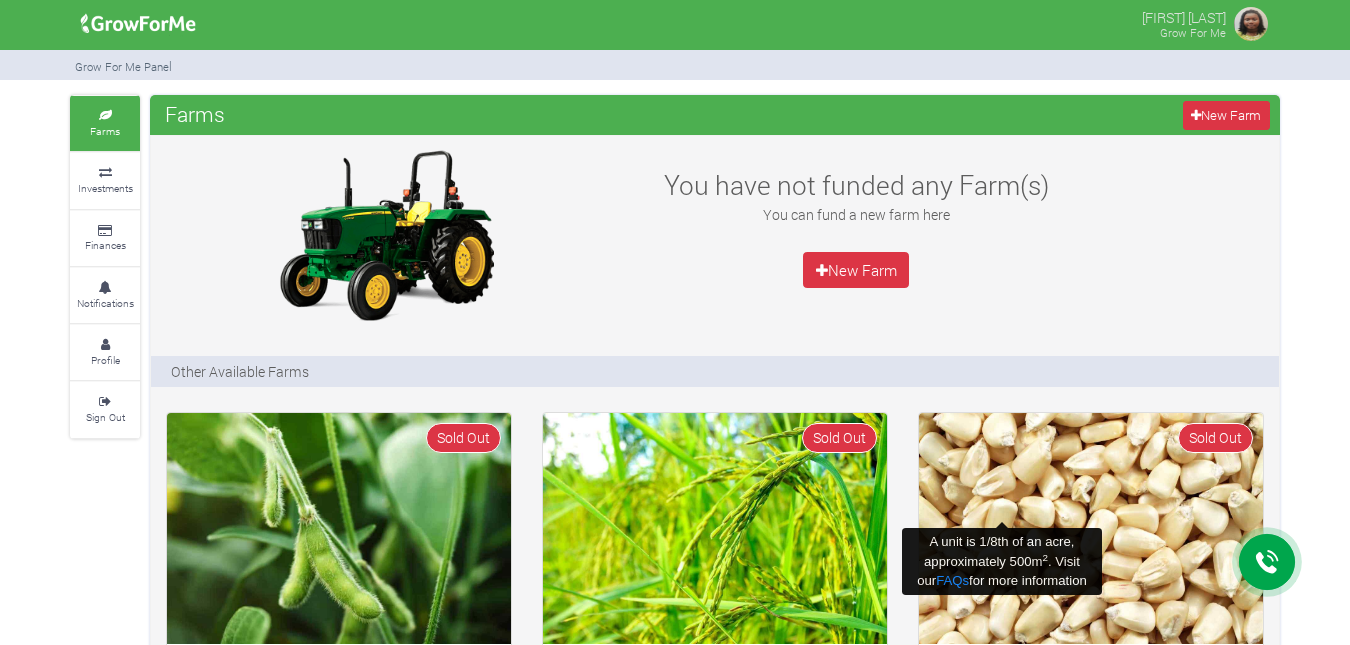 scroll, scrollTop: 200, scrollLeft: 0, axis: vertical 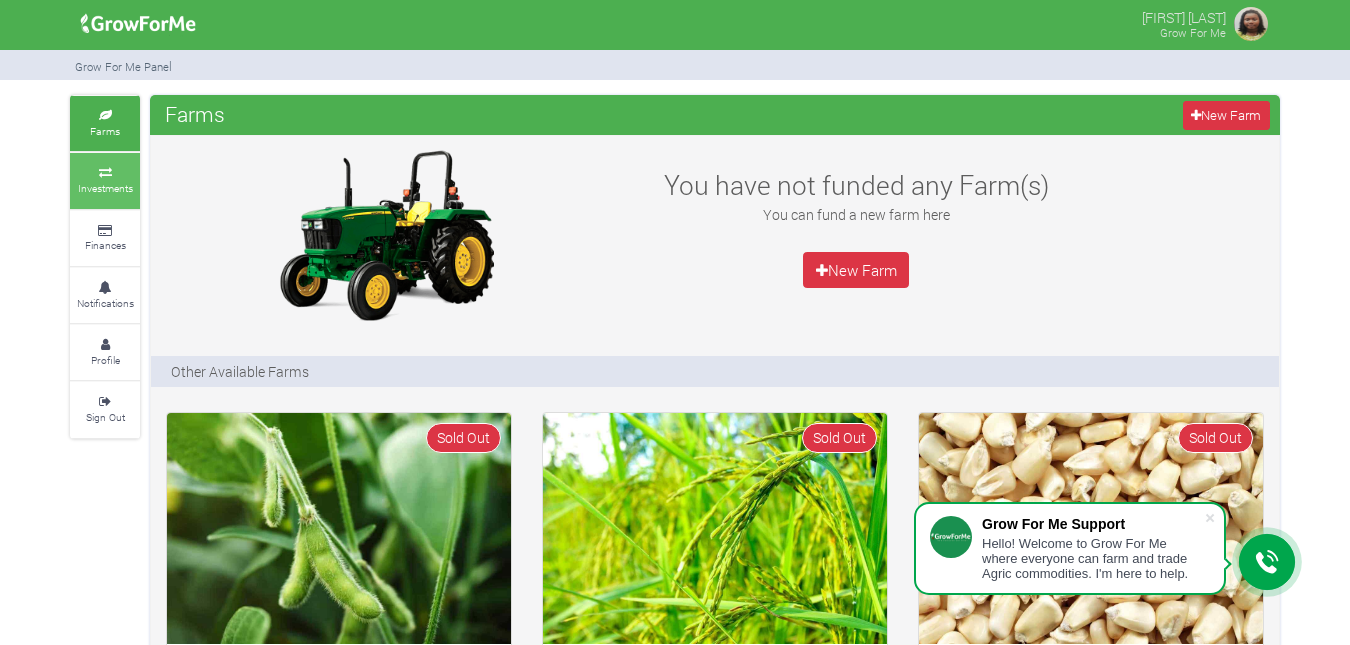 click on "Investments" at bounding box center [105, 180] 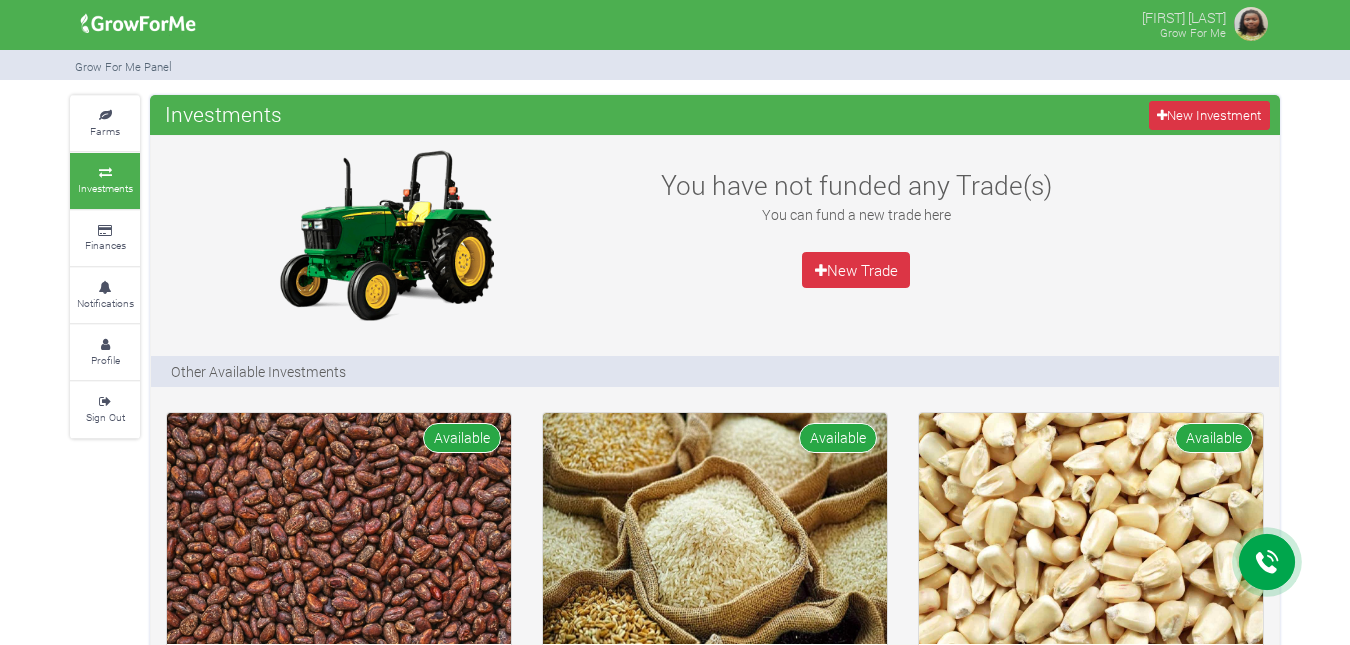 scroll, scrollTop: 0, scrollLeft: 0, axis: both 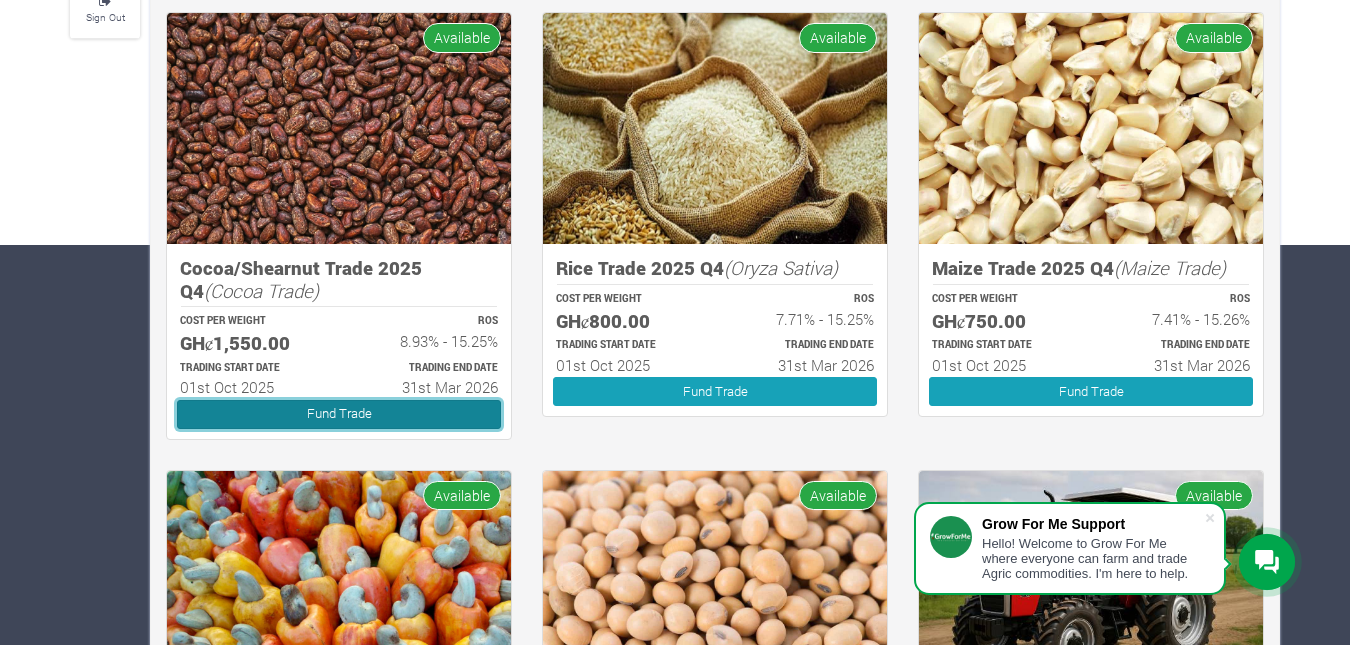 click on "Fund Trade" at bounding box center (339, 414) 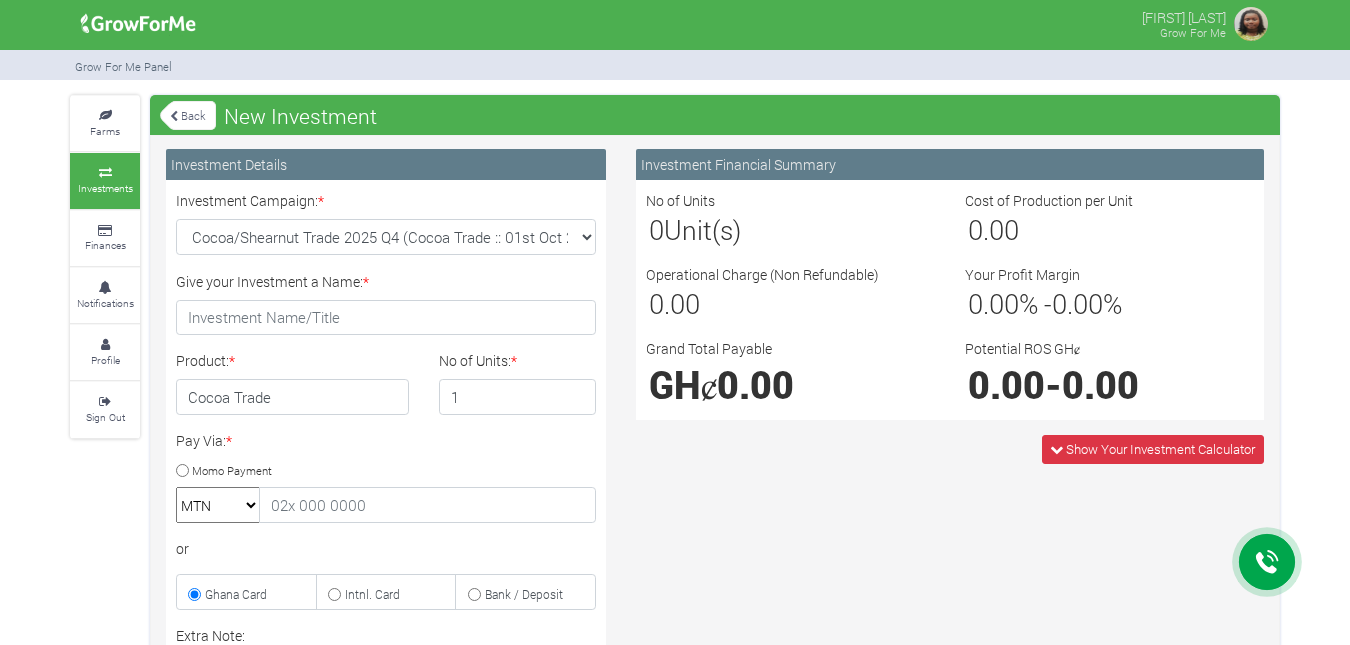 scroll, scrollTop: 0, scrollLeft: 0, axis: both 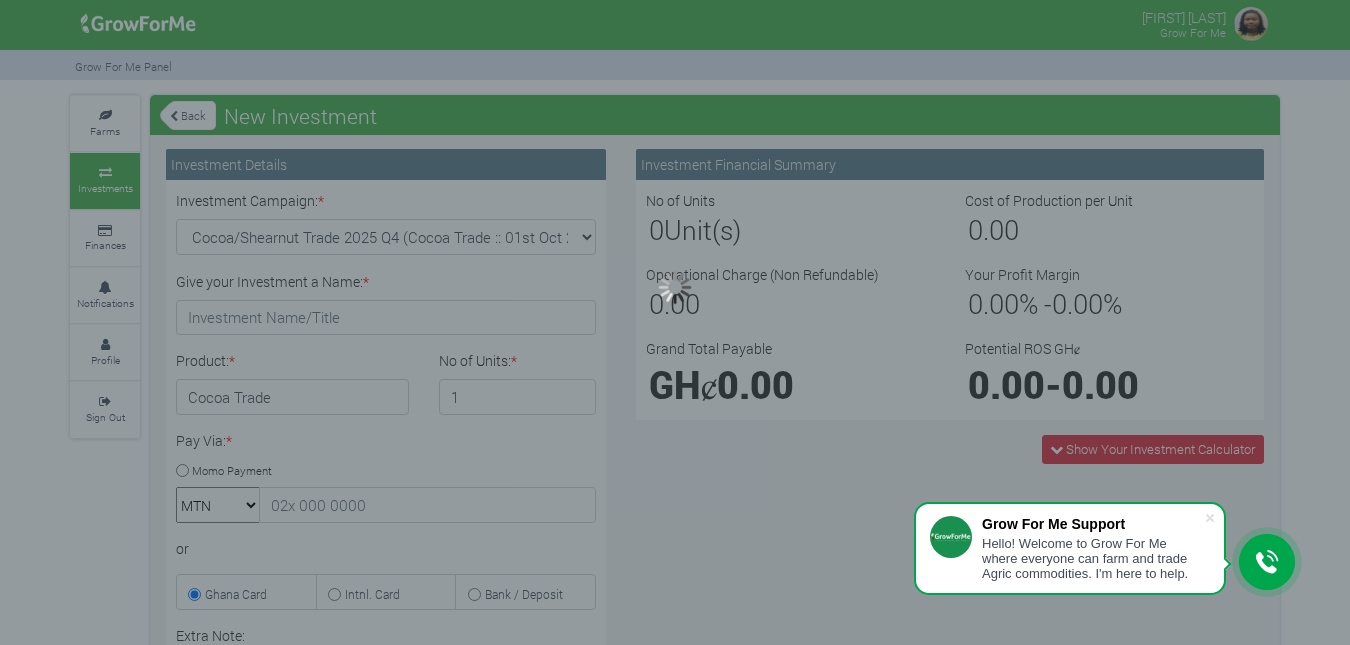 type on "1" 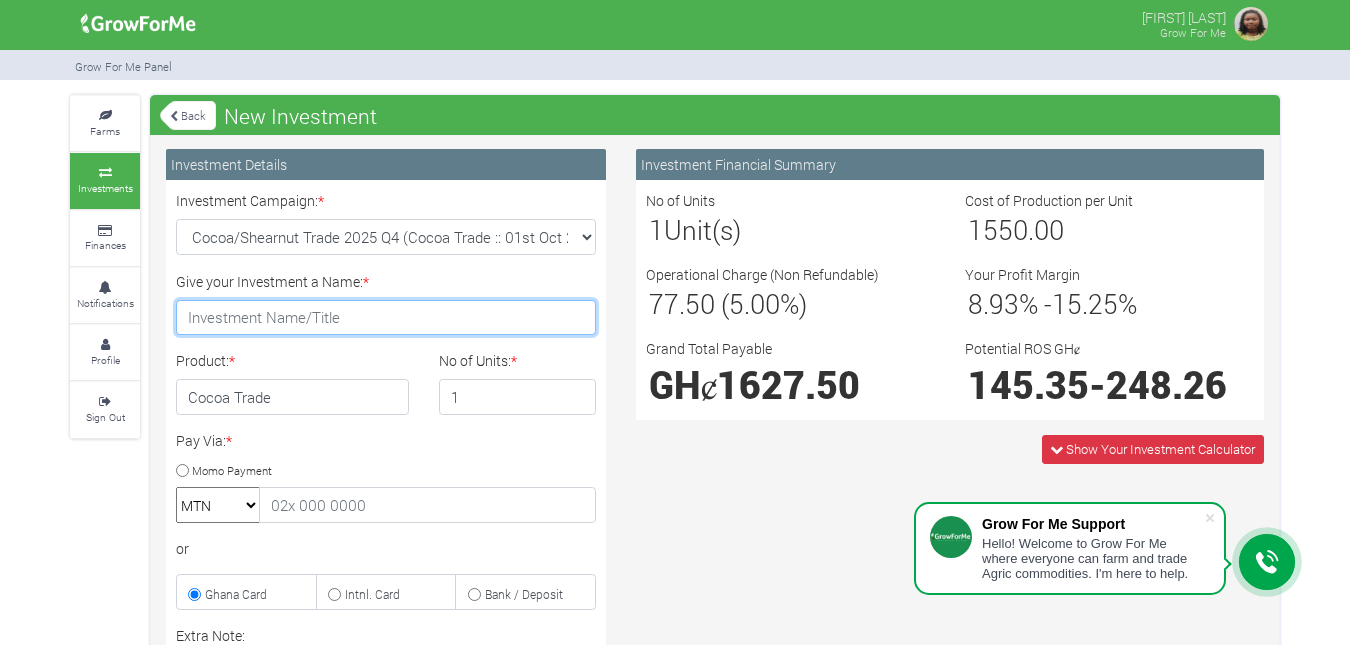 click on "Give your Investment a Name:  *" at bounding box center [386, 318] 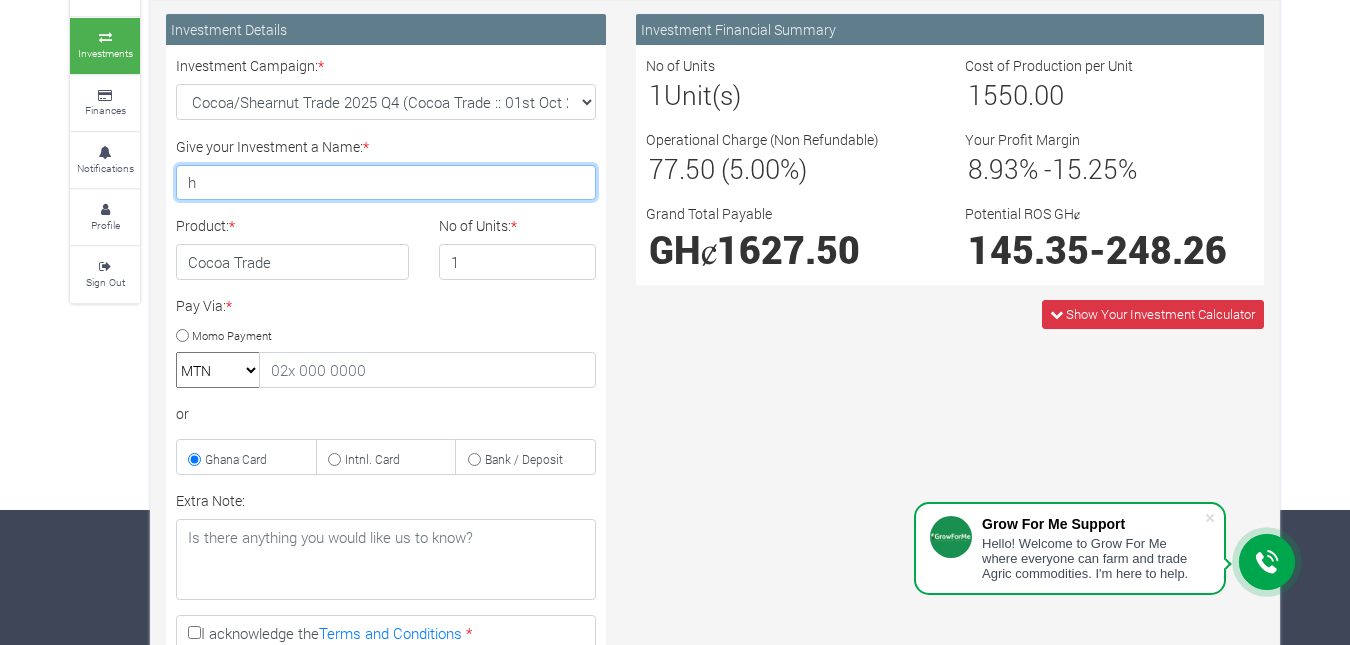 scroll, scrollTop: 100, scrollLeft: 0, axis: vertical 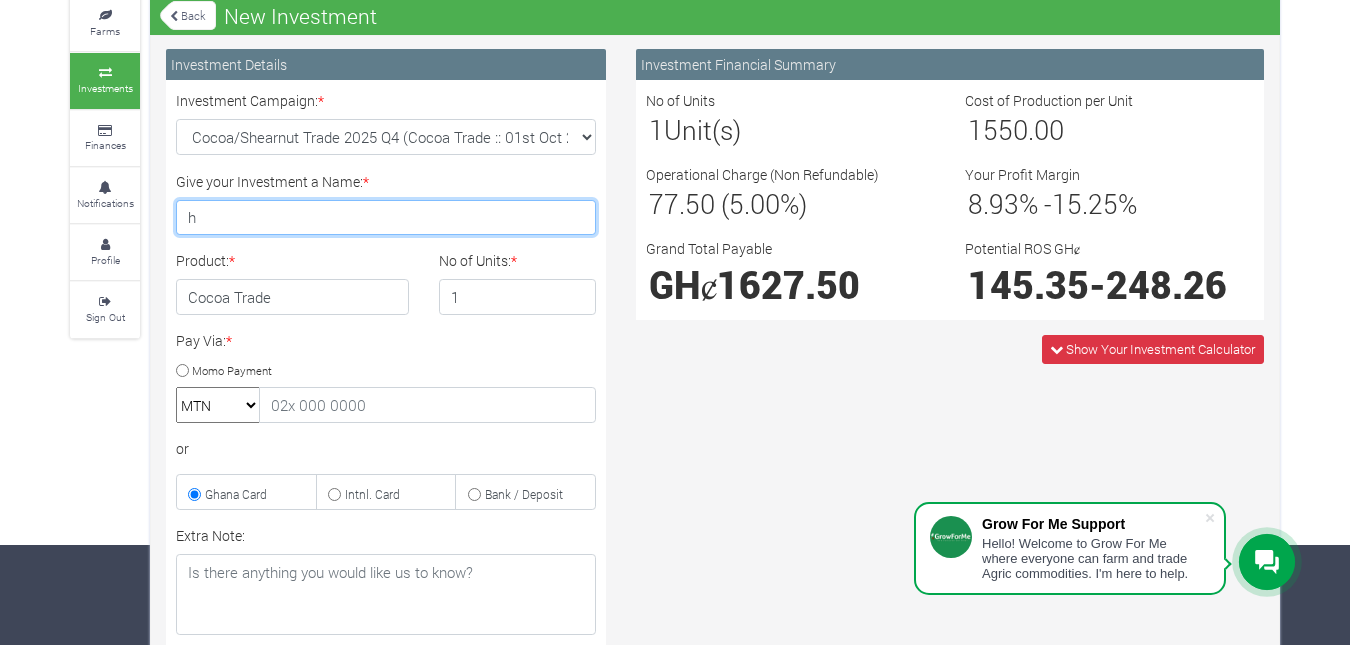 type on "h" 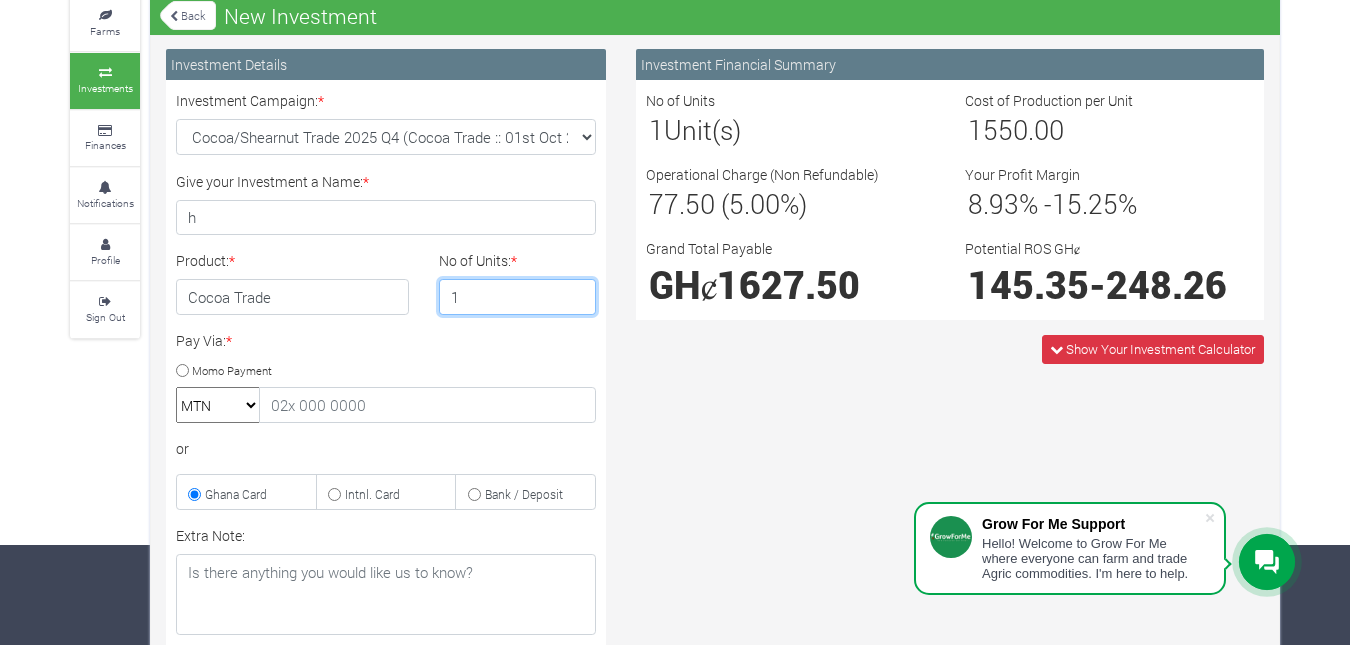 click on "1" at bounding box center (518, 297) 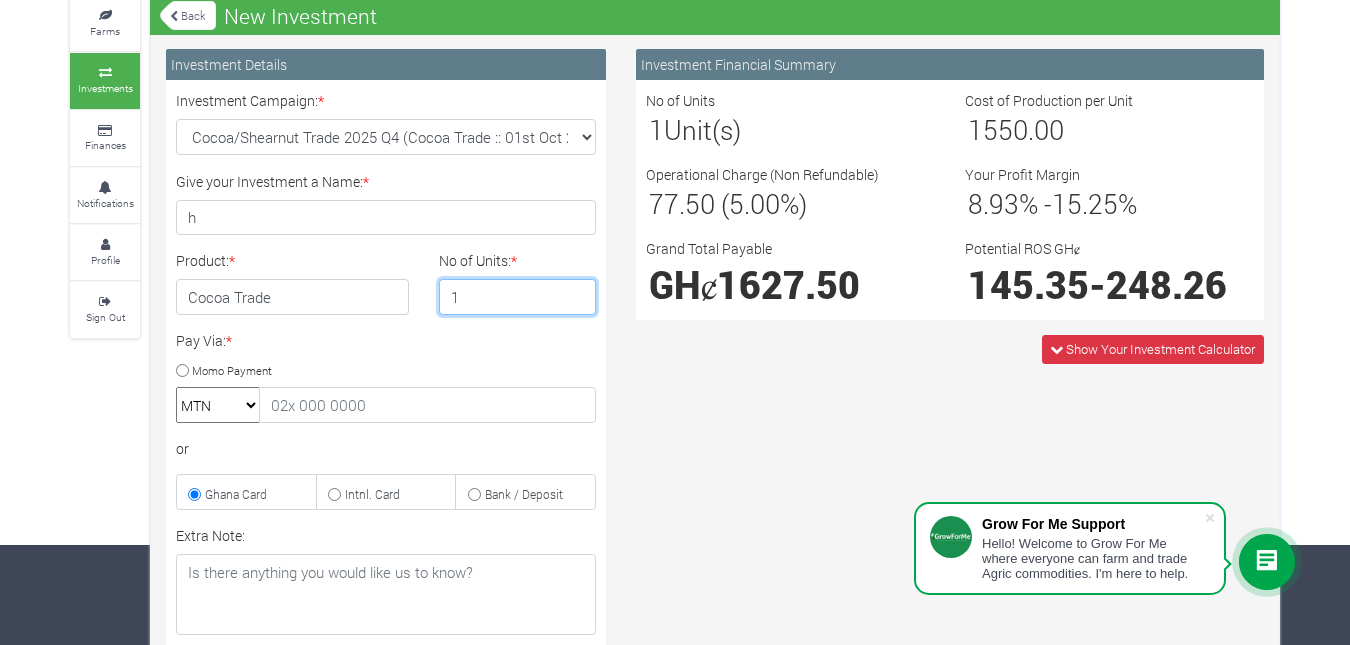 drag, startPoint x: 497, startPoint y: 299, endPoint x: 439, endPoint y: 309, distance: 58.855755 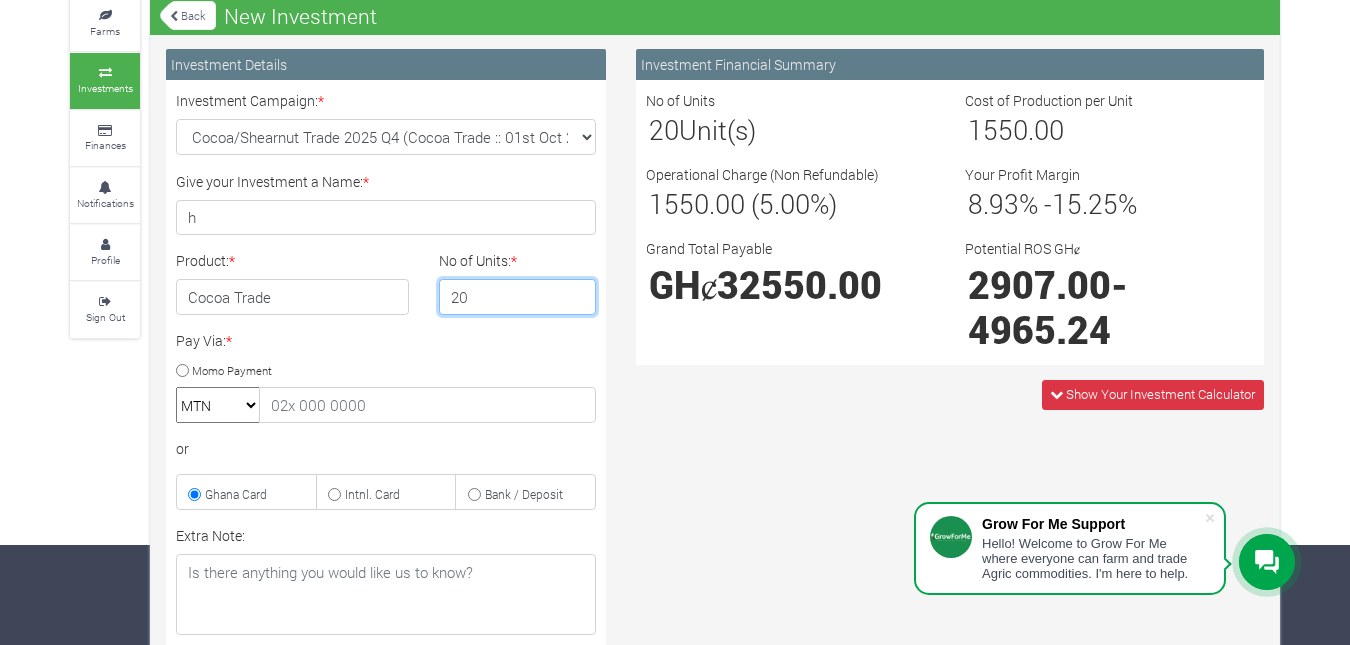 type on "20" 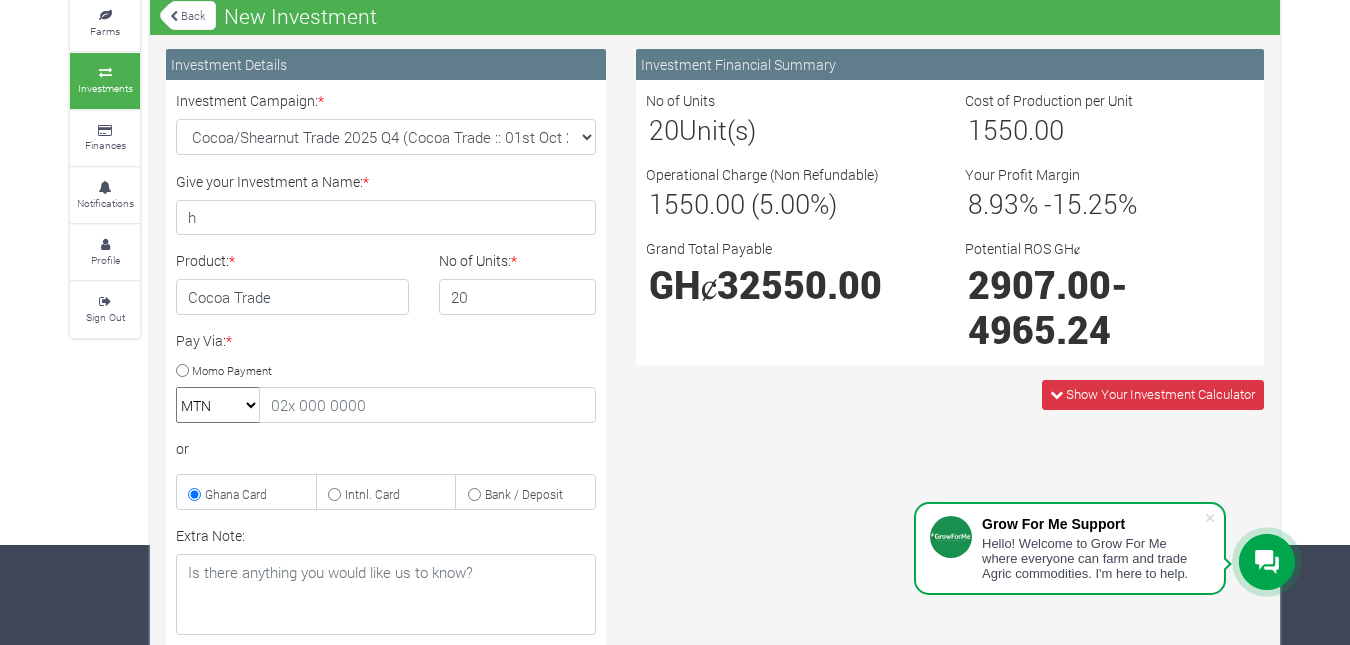 click on "No of Units
20  Unit(s)
Cost of Production per Unit
1550.00
Operational Charge (Non Refundable)
1550.00 (5.00%)
Your Profit Margin
8.93 % -  15.25 %
Grand Total Payable
GHȼ  32550.00
Potential ROS GHȼ" at bounding box center (950, 222) 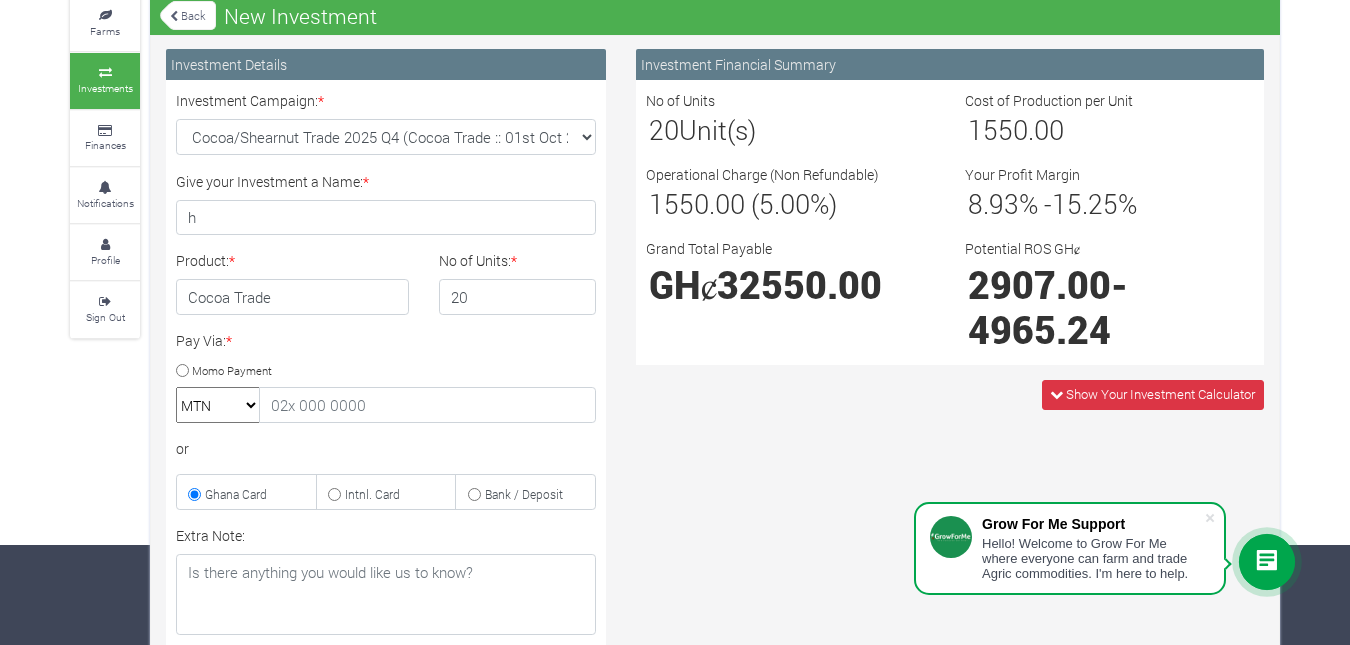 scroll, scrollTop: 0, scrollLeft: 0, axis: both 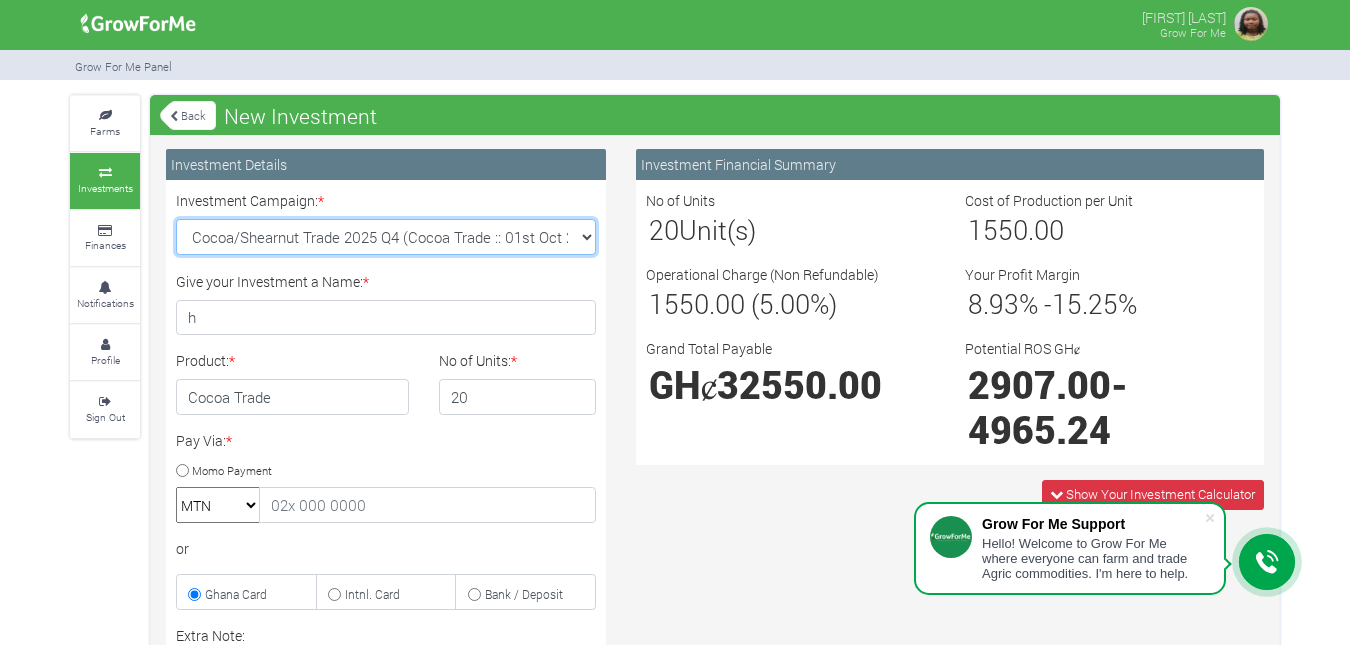 click on "Cocoa/Shearnut Trade 2025 Q4 (Cocoa Trade :: 01st Oct 2025 - 31st Mar 2026)
Maize Trade 2025 Q4 (Maize Trade :: 01st Oct 2025 - 31st Mar 2026)
Cashew Trade 2025 Q4 (Cashew Trade :: 01st Oct 2025 - 31st Mar 2026)
Machinery Fund (10 Yrs) (Machinery :: 01st Jun 2025 - 01st Jun 2035) Soybean Trade 2025 Q4 (Soybean Trade :: 01st Oct 2025 - 31st Mar 2026)" at bounding box center [386, 237] 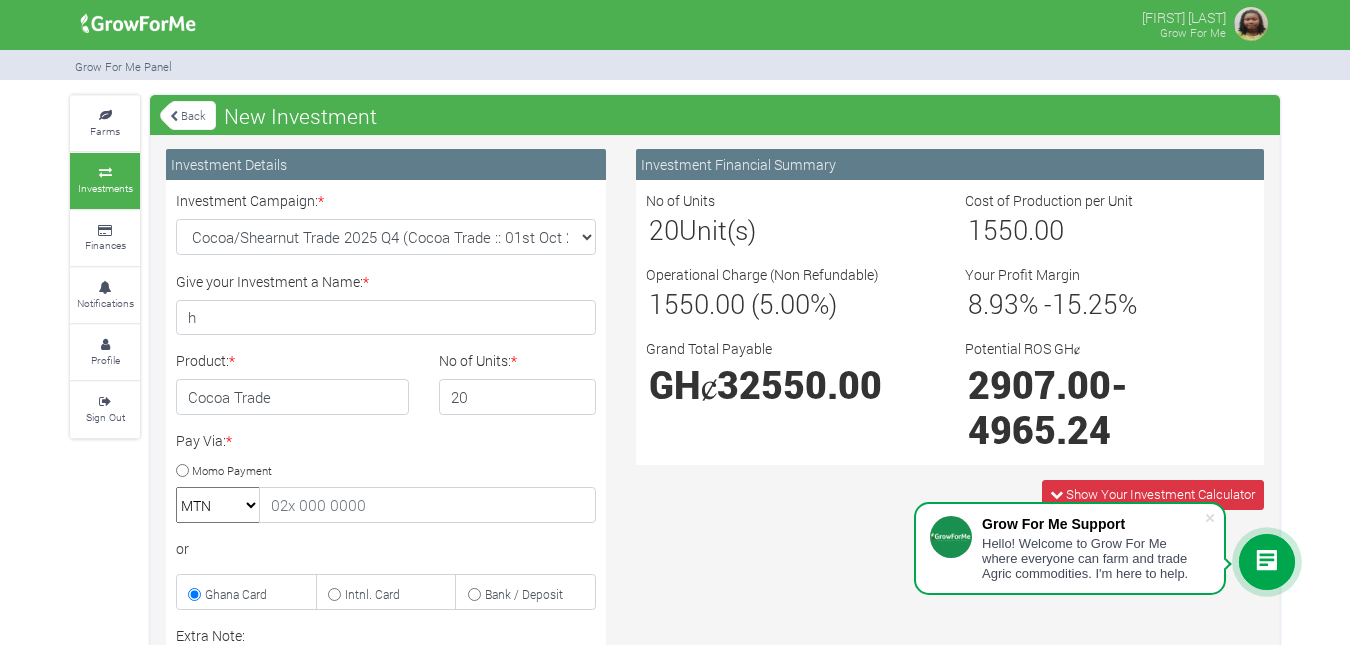 click on "Farms
Investments
Finances
Notifications
Profile
Sign Out
Back    New Investment" at bounding box center (675, 574) 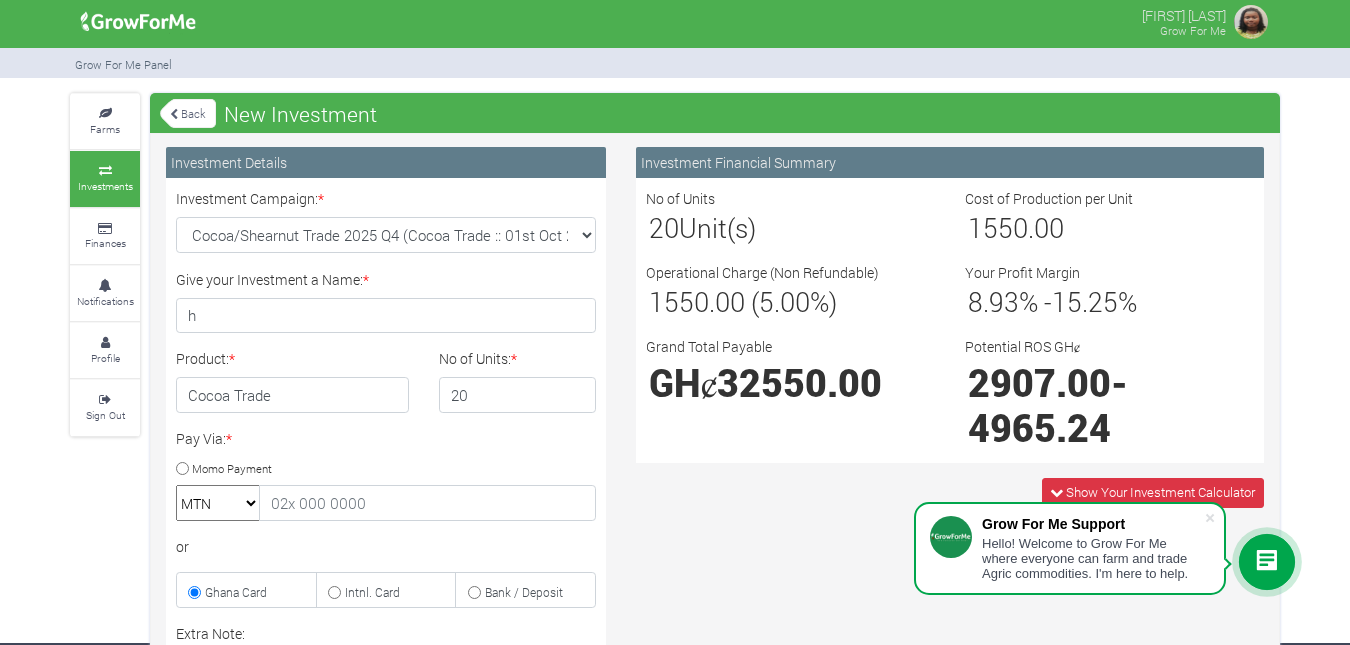 scroll, scrollTop: 0, scrollLeft: 0, axis: both 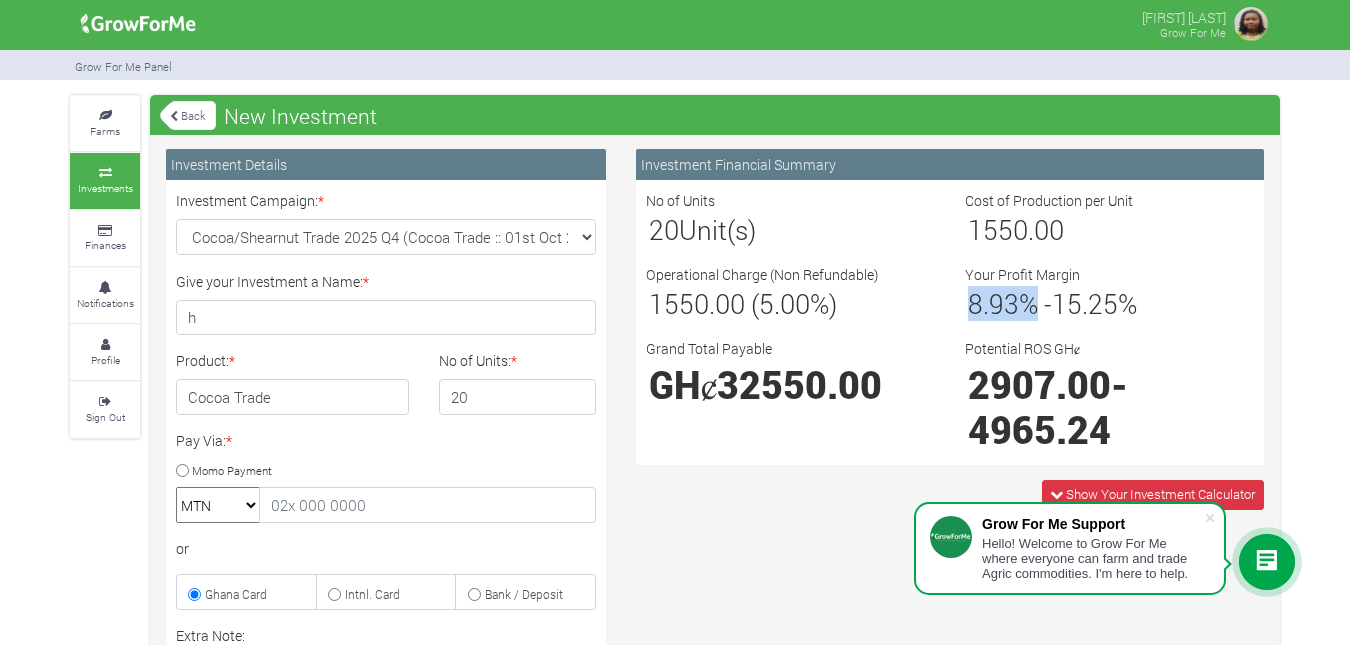 drag, startPoint x: 1036, startPoint y: 305, endPoint x: 958, endPoint y: 310, distance: 78.160095 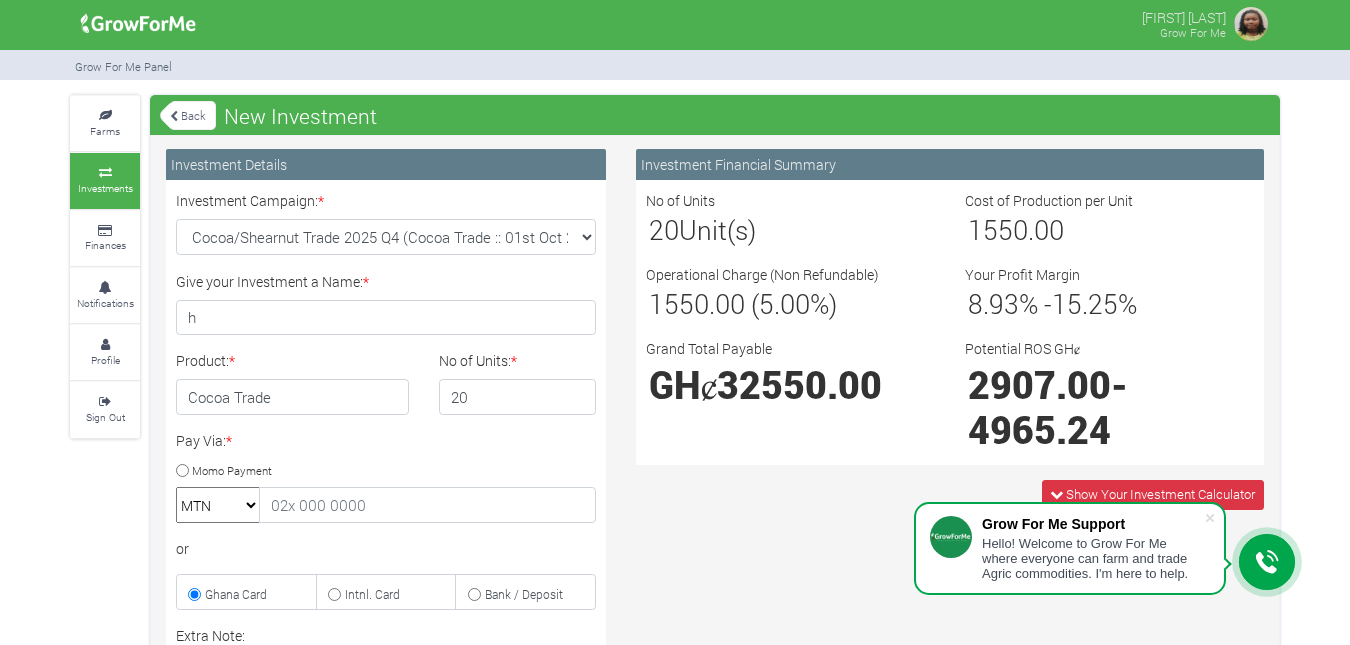 click on "Farms
Investments
Finances
Notifications
Profile
Sign Out
Back    New Investment" at bounding box center (675, 574) 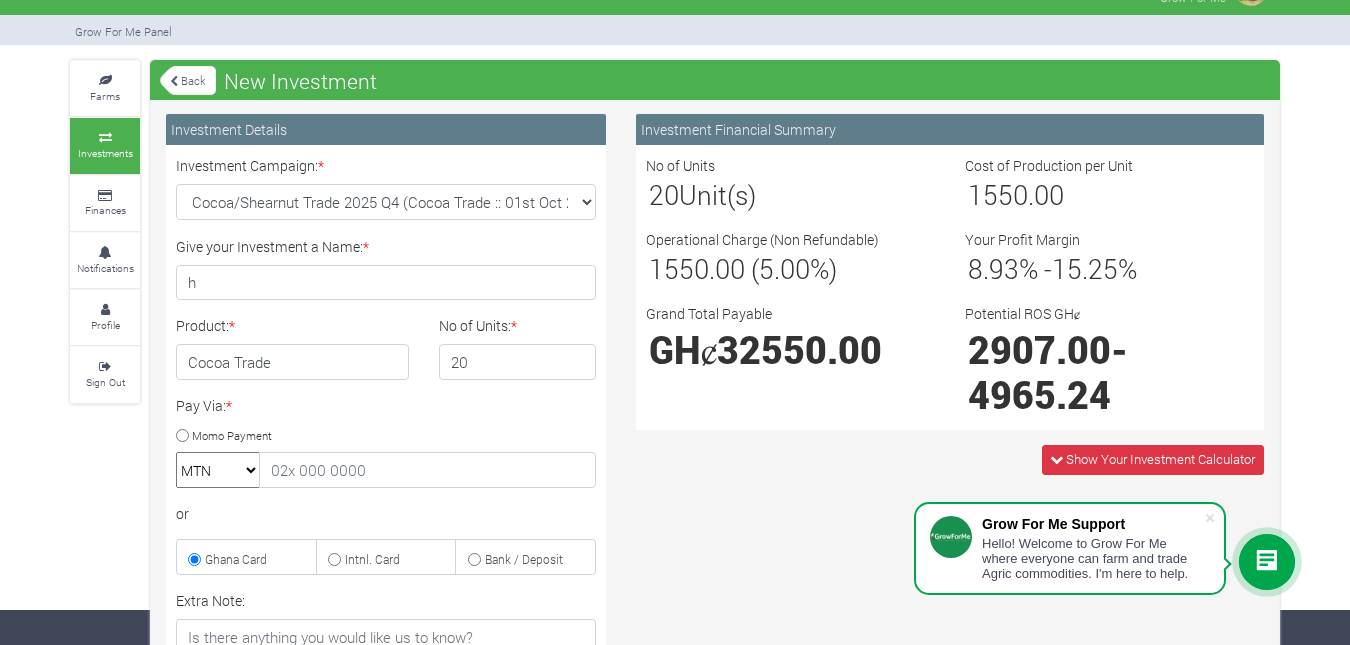 scroll, scrollTop: 0, scrollLeft: 0, axis: both 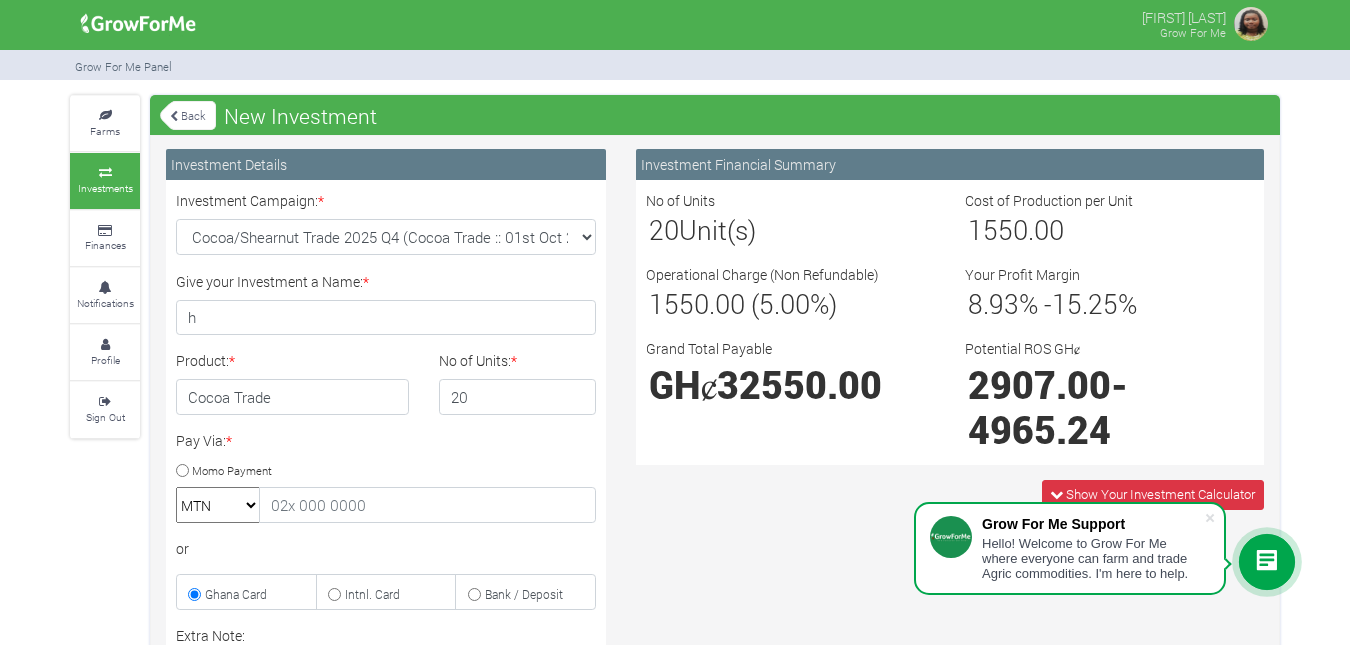 click at bounding box center (105, 173) 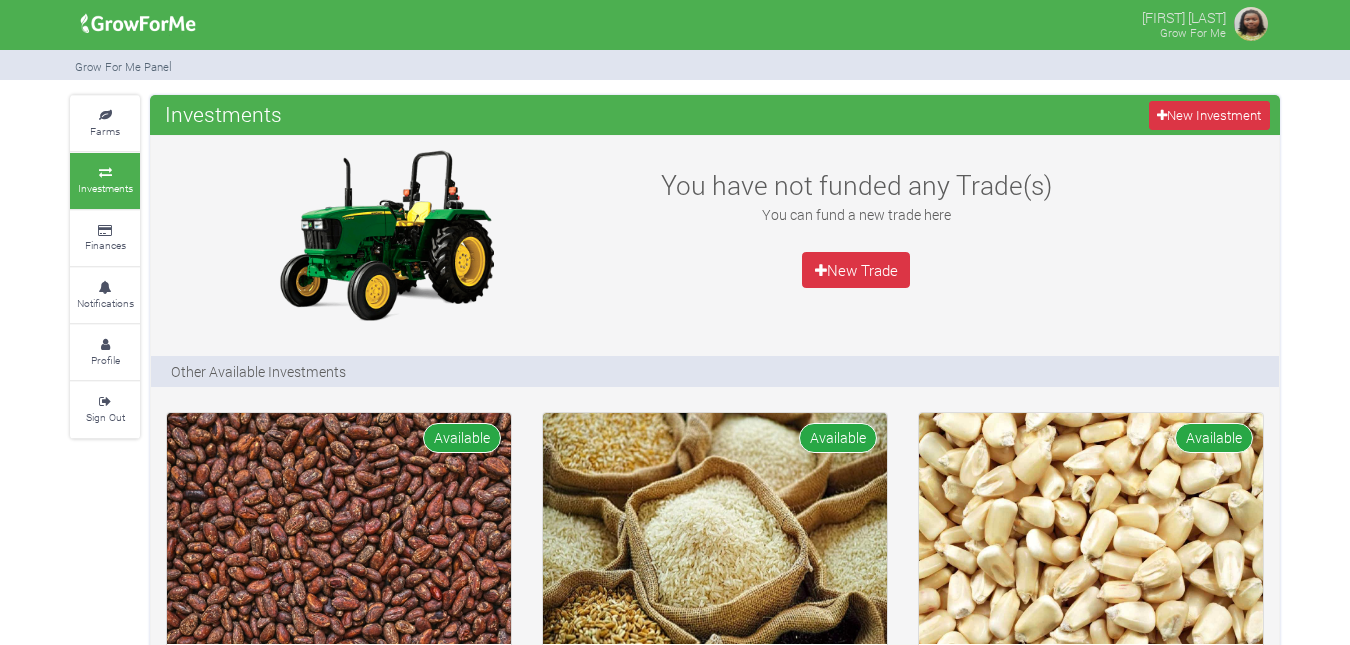 scroll, scrollTop: 800, scrollLeft: 0, axis: vertical 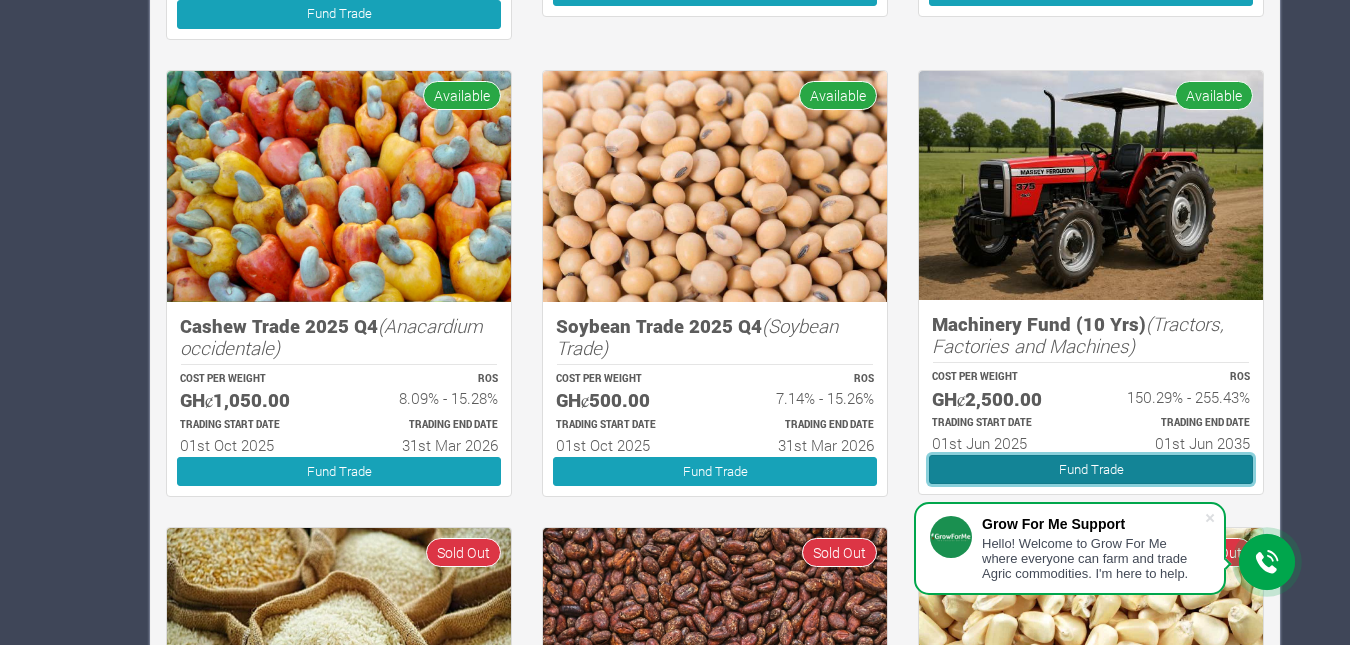 click on "Fund Trade" at bounding box center (1091, 469) 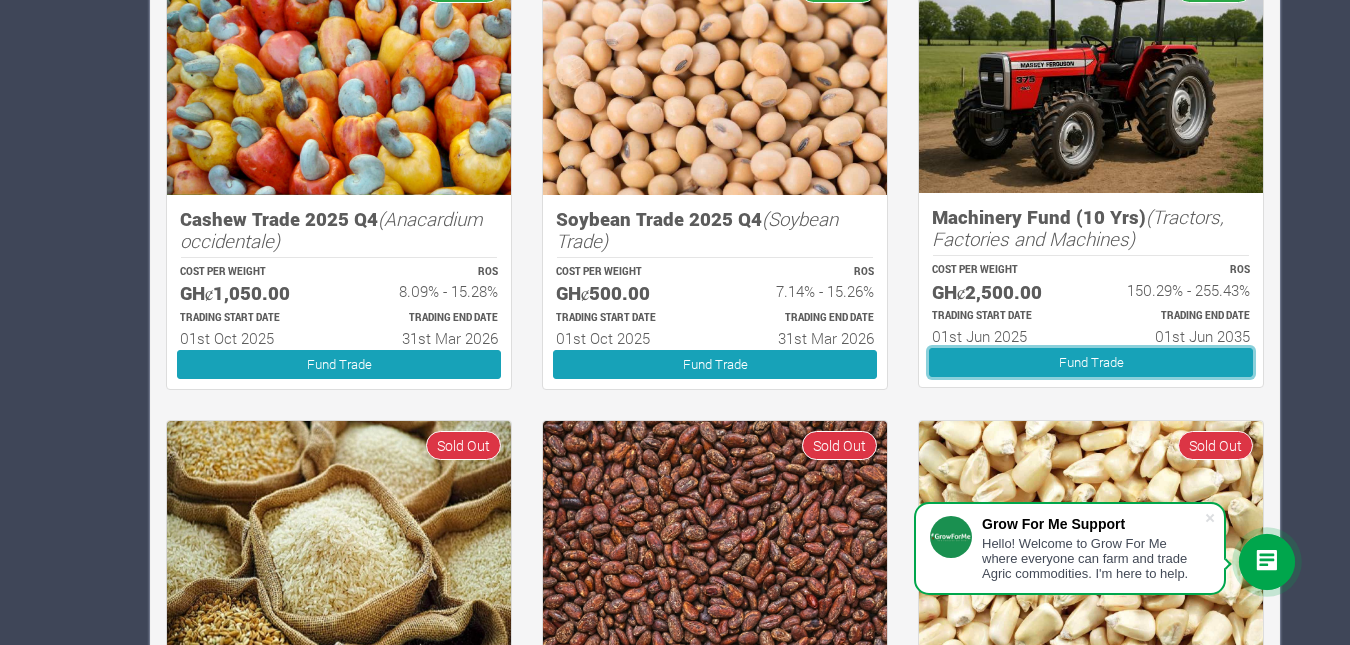 scroll, scrollTop: 1204, scrollLeft: 0, axis: vertical 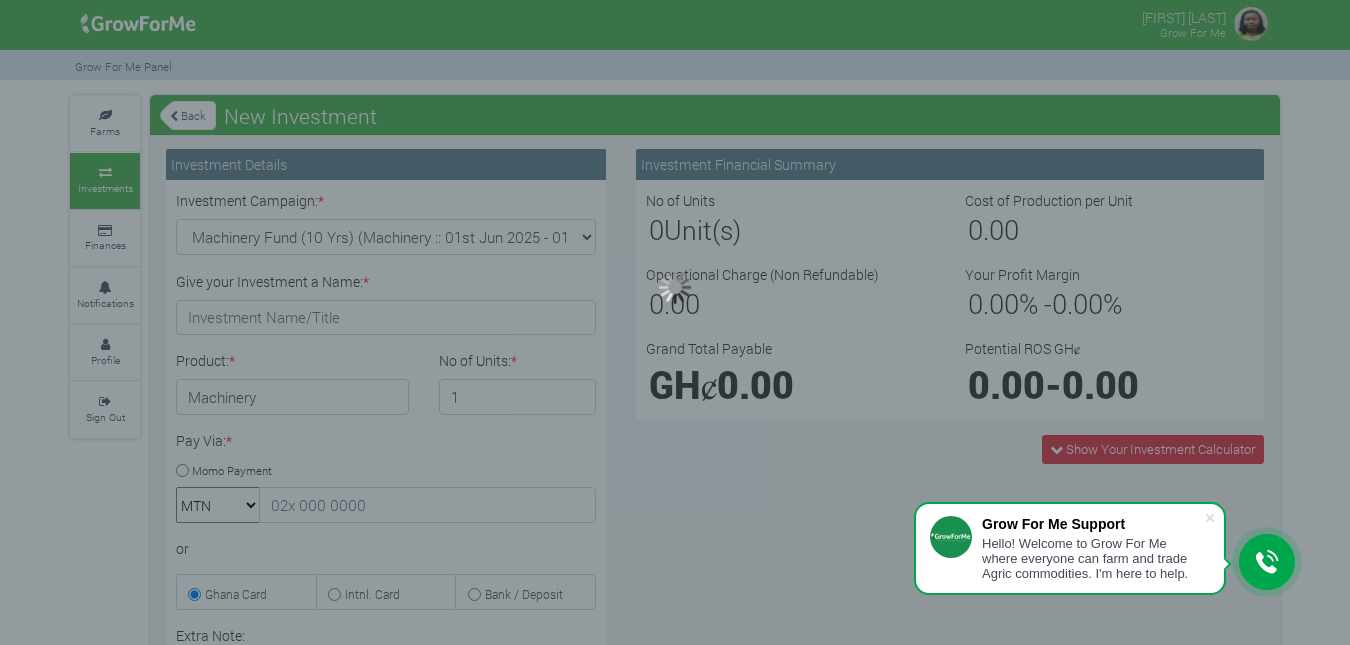 type on "1" 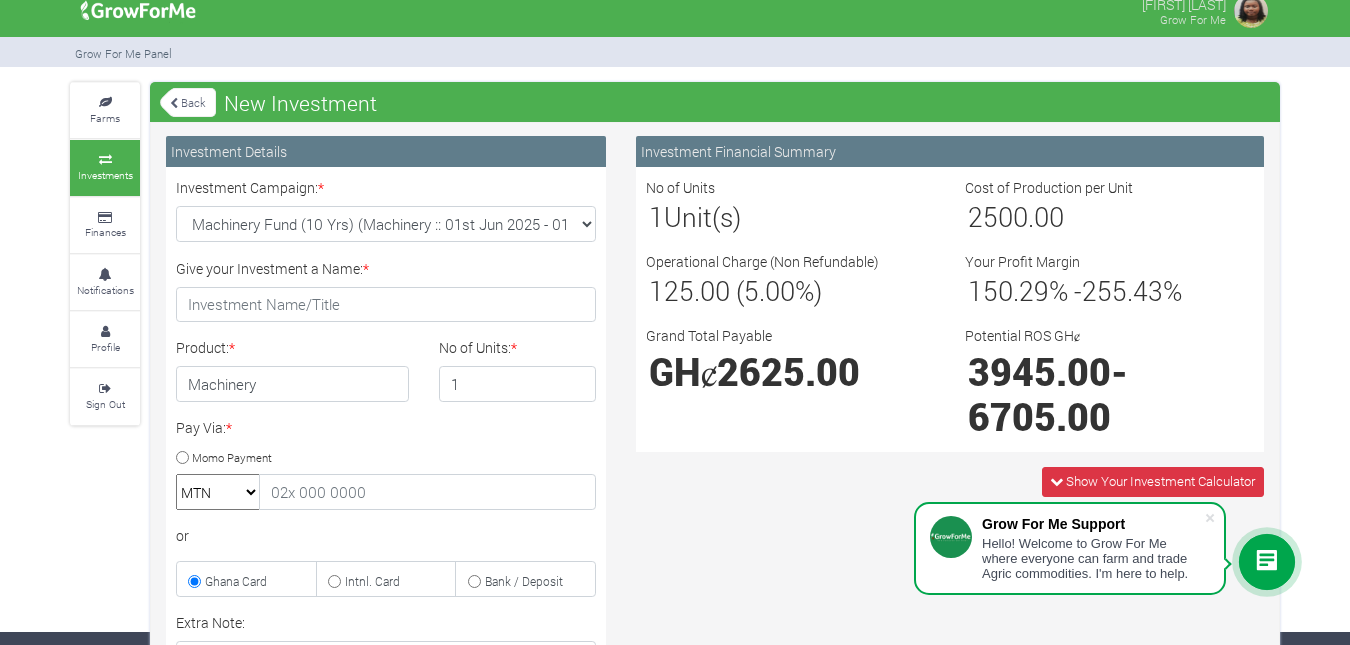 scroll, scrollTop: 0, scrollLeft: 0, axis: both 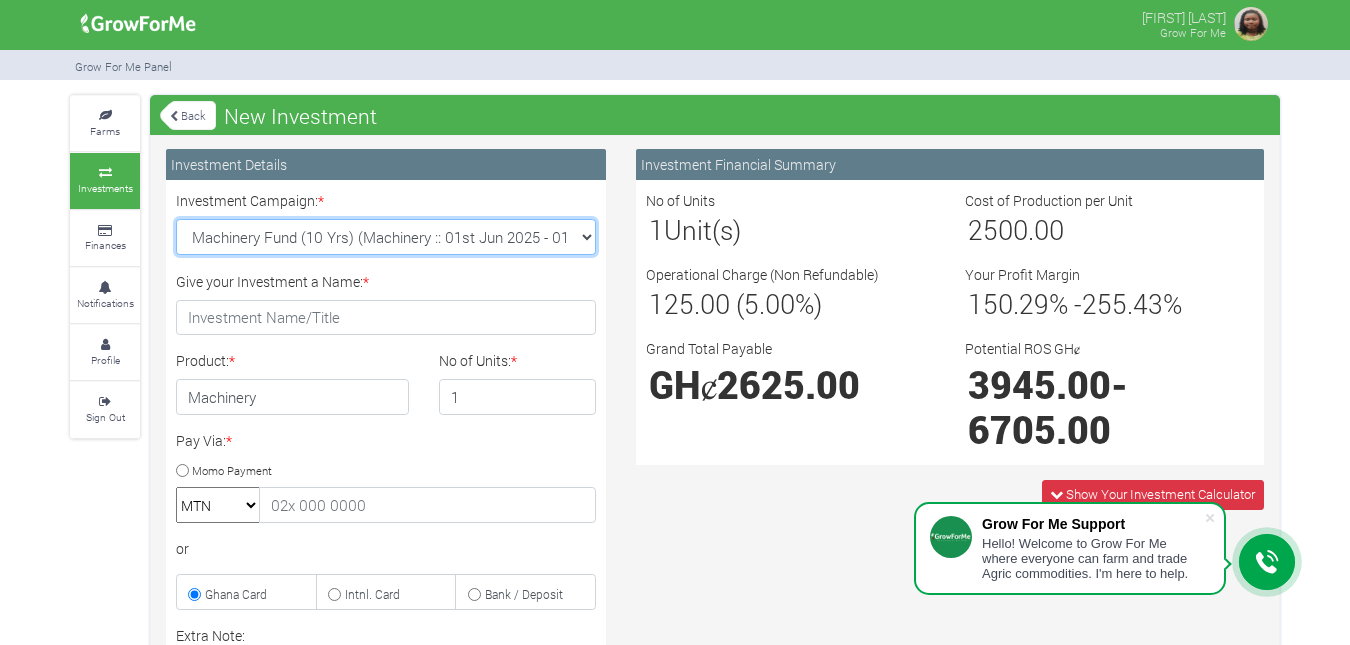 click on "Machinery Fund (10 Yrs) (Machinery :: 01st Jun 2025 - 01st Jun 2035)
Maize Trade 2025 Q4 (Maize Trade :: 01st Oct 2025 - 31st Mar 2026)
Cashew Trade 2025 Q4 (Cashew Trade :: 01st Oct 2025 - 31st Mar 2026)
Soybean Trade 2025 Q4 (Soybean Trade :: 01st Oct 2025 - 31st Mar 2026)" at bounding box center [386, 237] 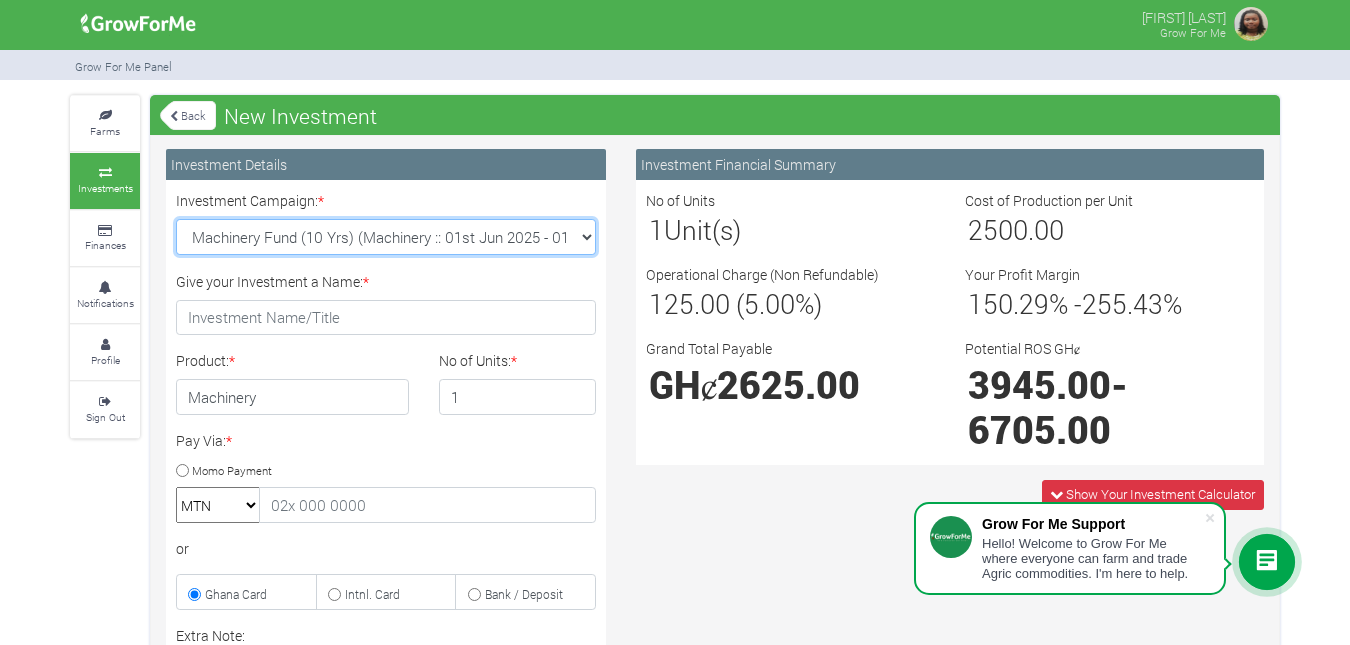 scroll, scrollTop: 100, scrollLeft: 0, axis: vertical 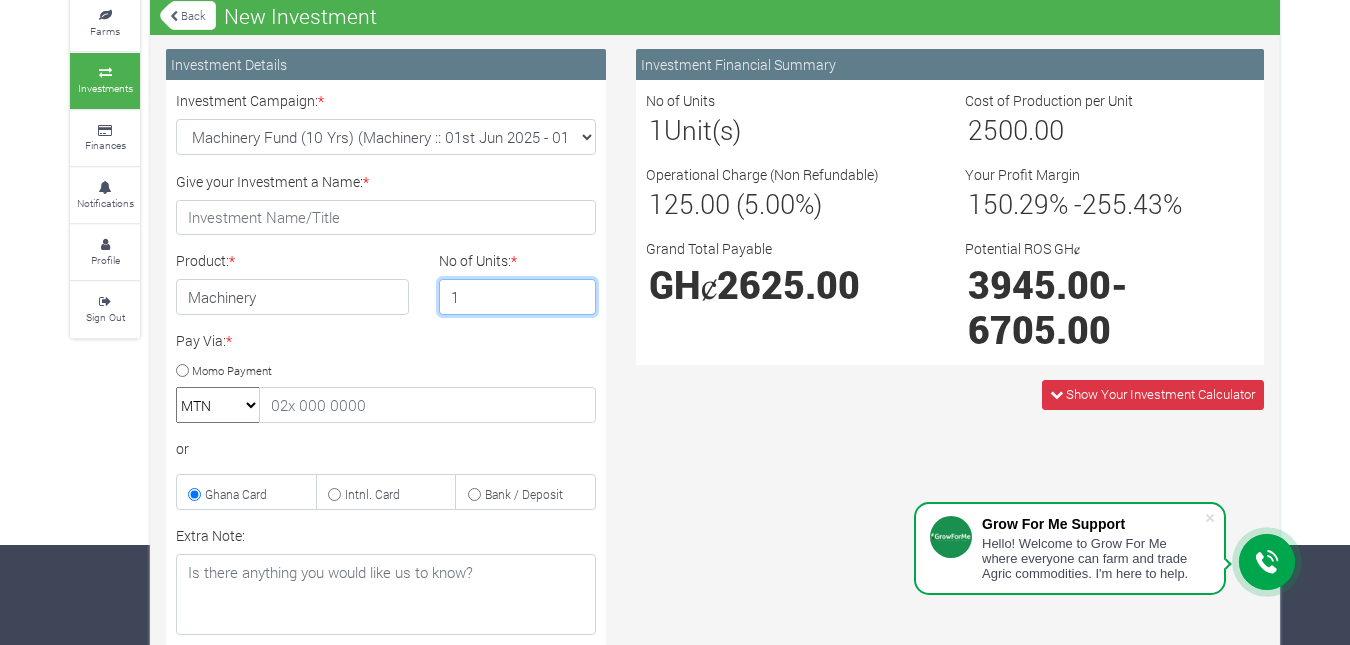 click on "1" at bounding box center (518, 297) 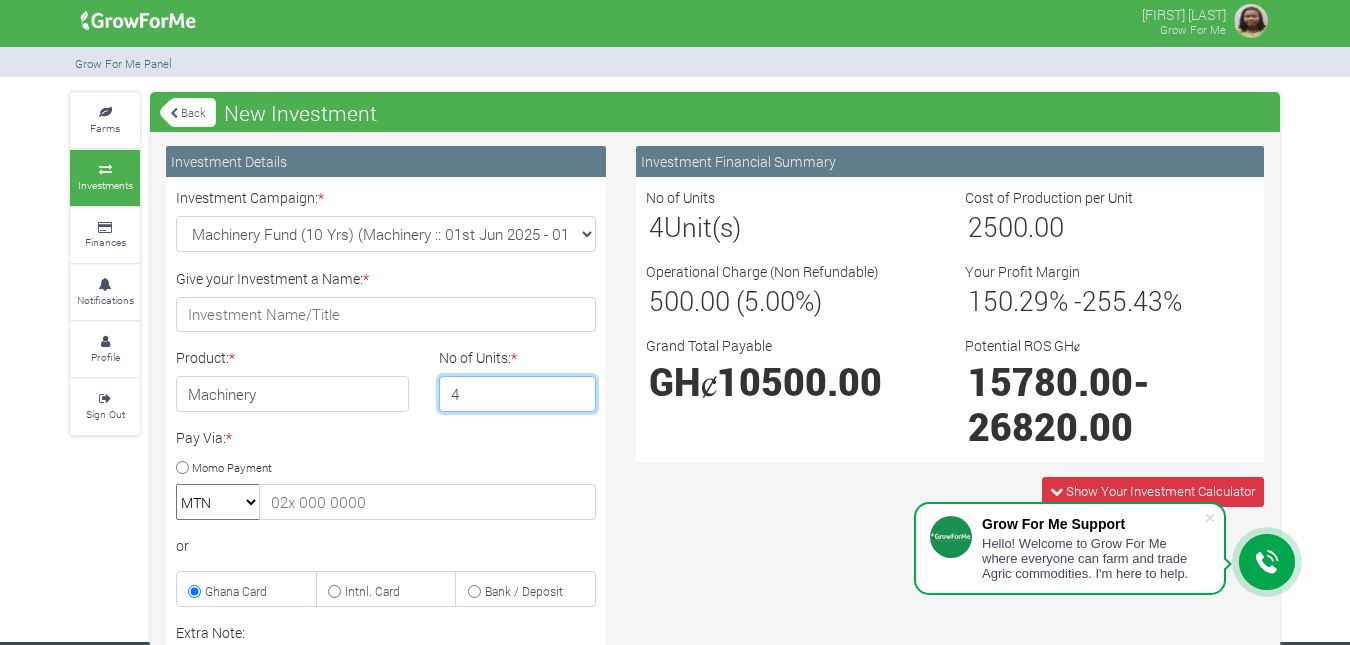 scroll, scrollTop: 0, scrollLeft: 0, axis: both 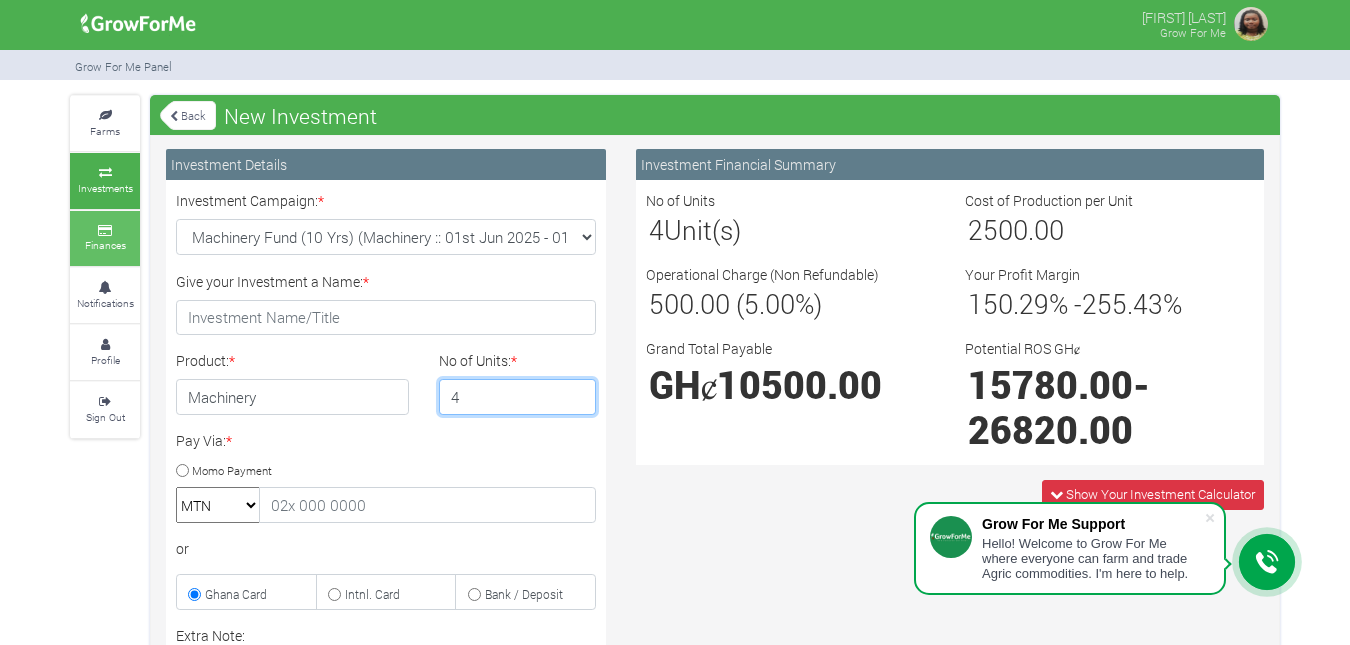 type on "4" 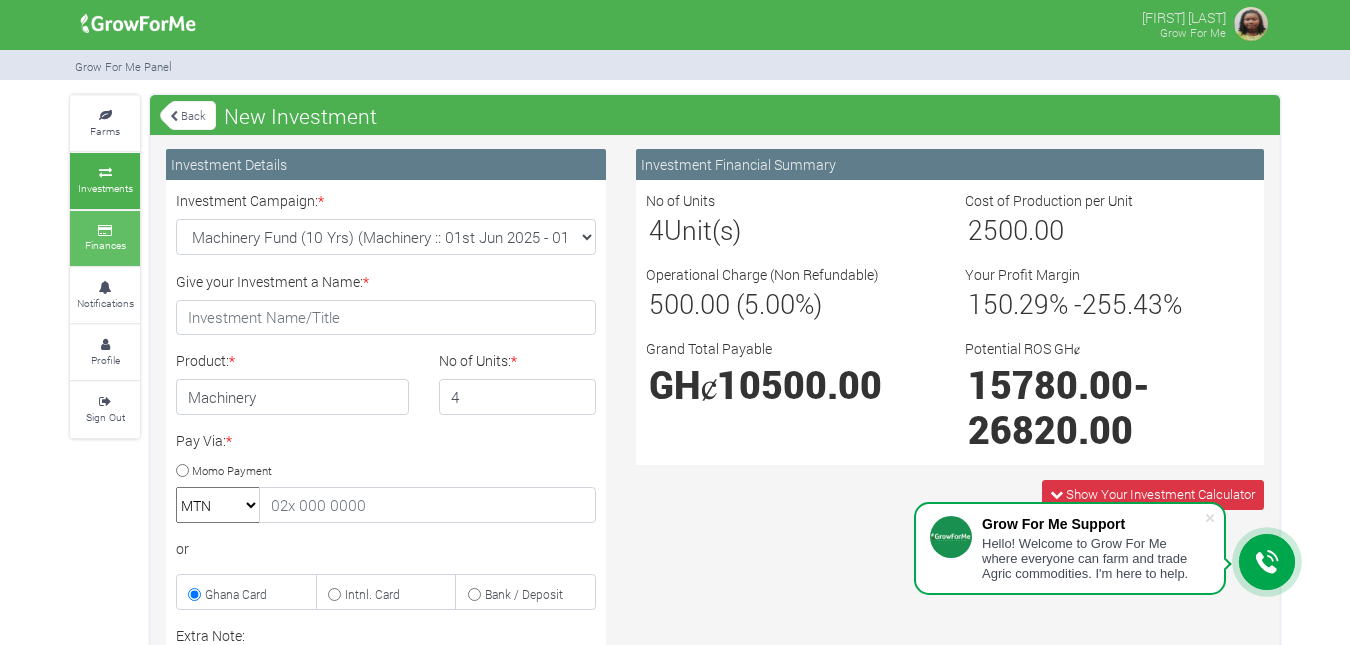 click on "Finances" at bounding box center (105, 245) 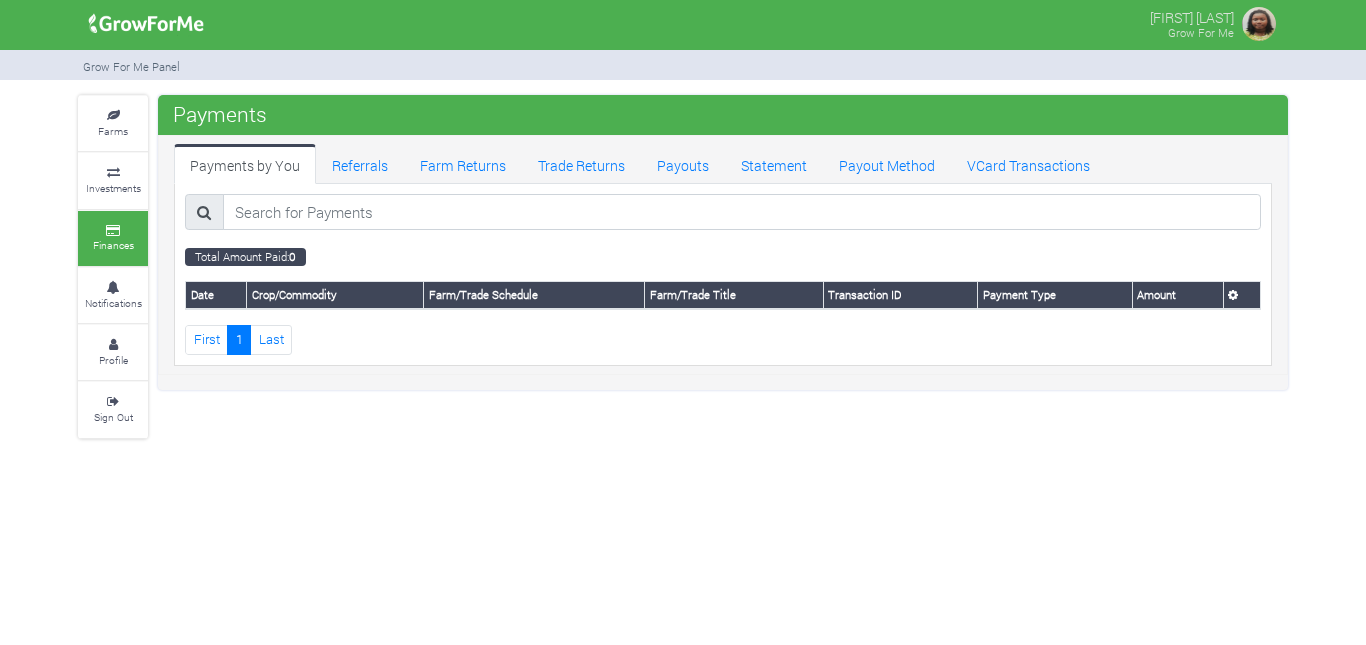 scroll, scrollTop: 0, scrollLeft: 0, axis: both 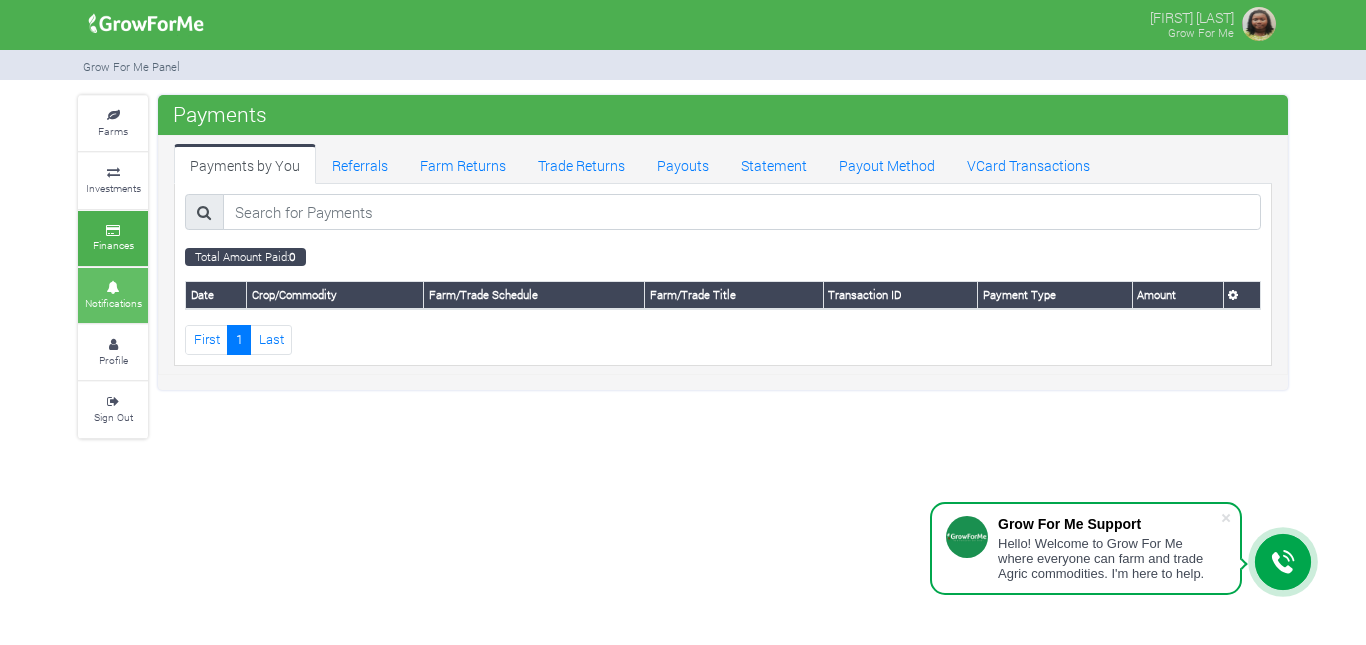 click on "Notifications" at bounding box center (113, 295) 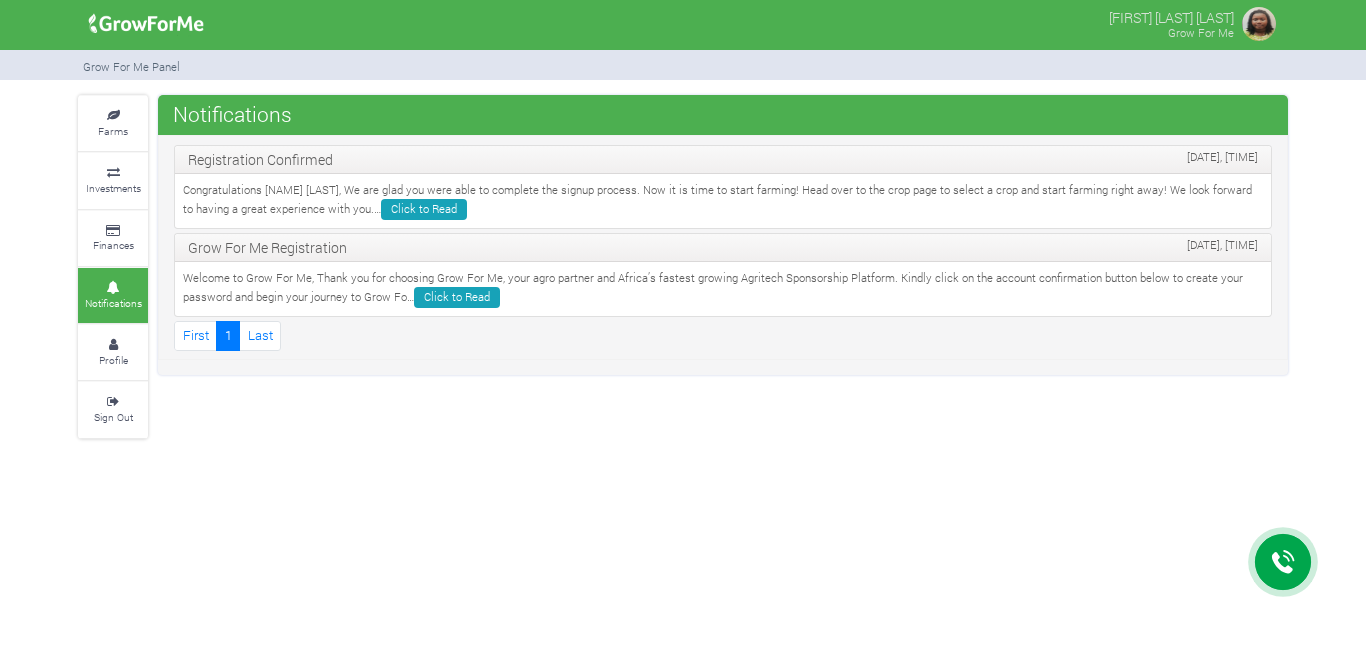 scroll, scrollTop: 0, scrollLeft: 0, axis: both 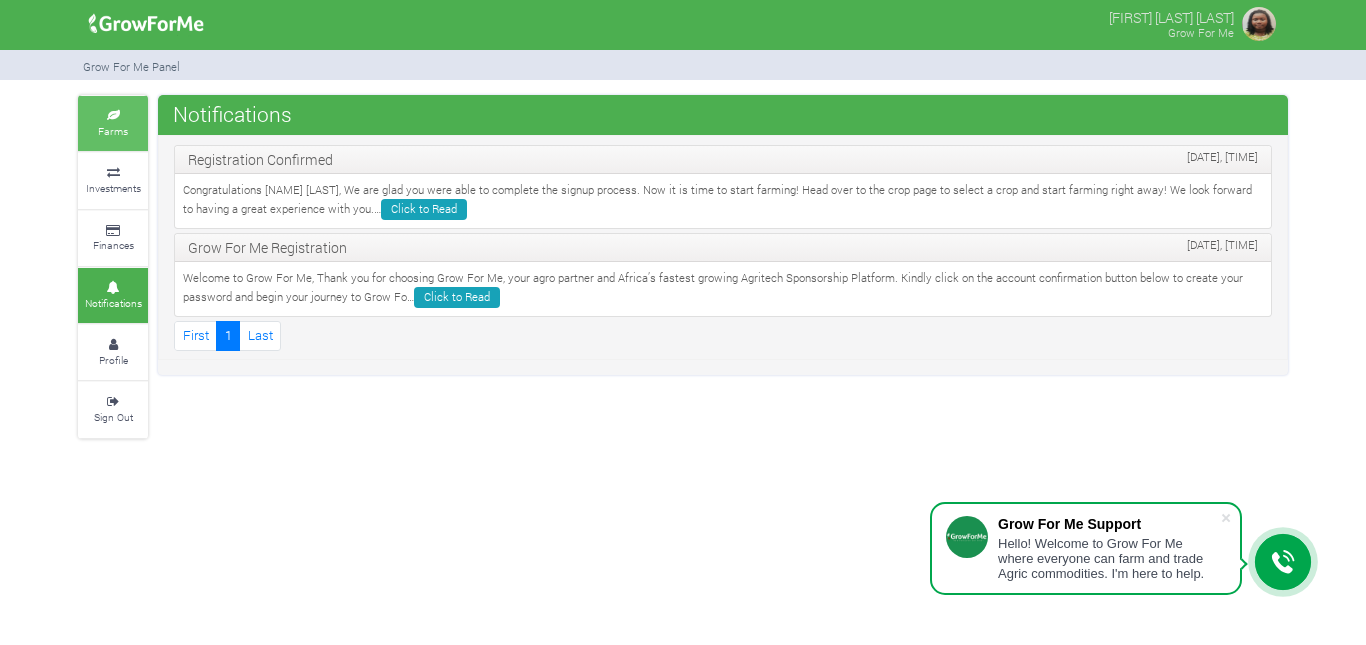 click on "Farms" at bounding box center (113, 131) 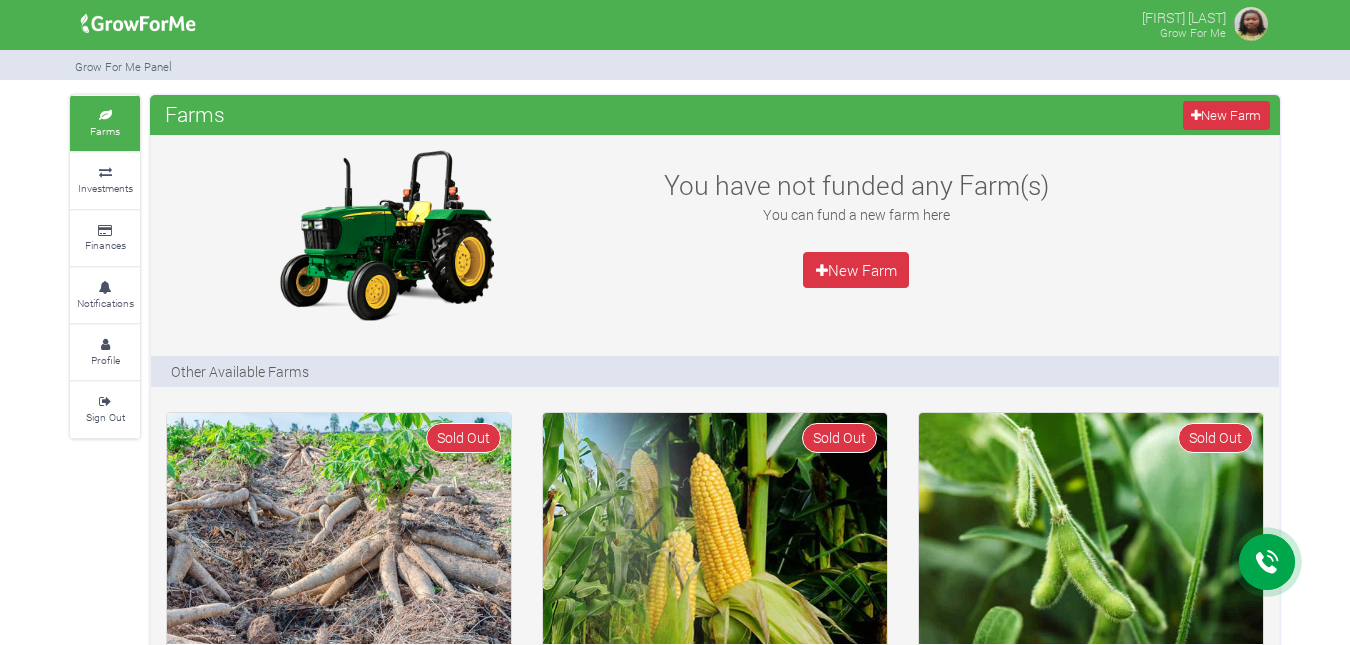 scroll, scrollTop: 0, scrollLeft: 0, axis: both 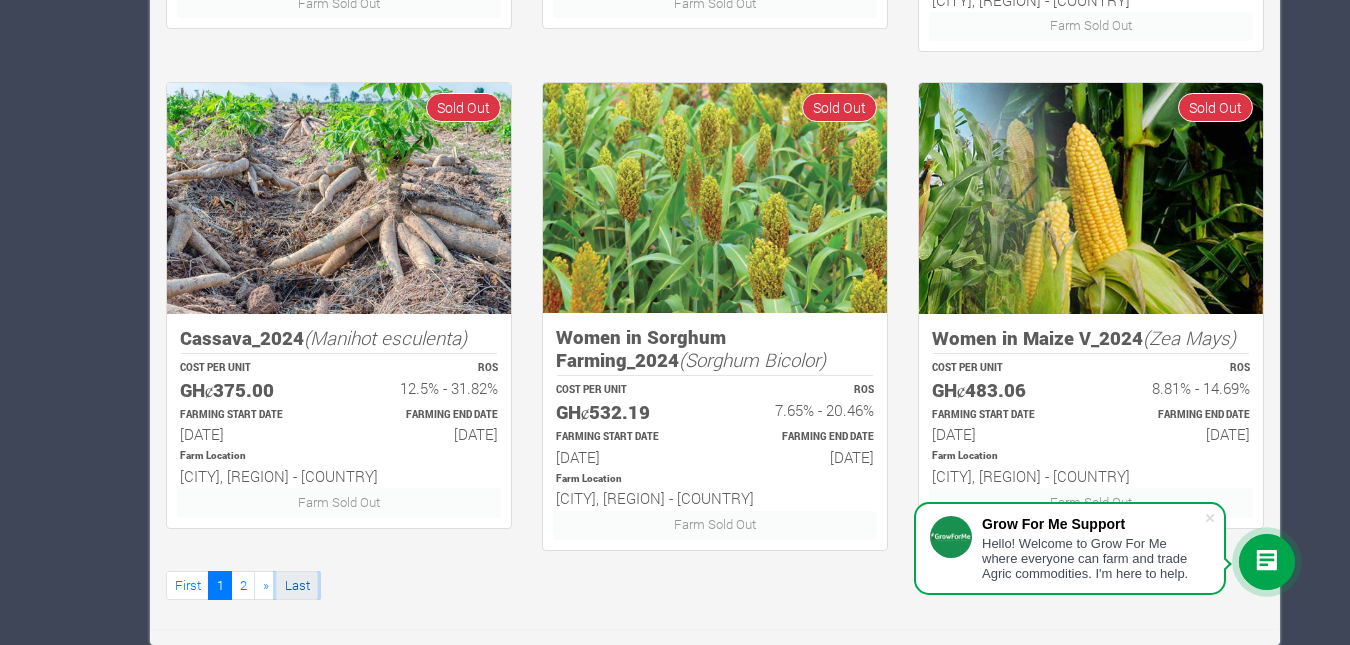 click on "Last" at bounding box center (297, 585) 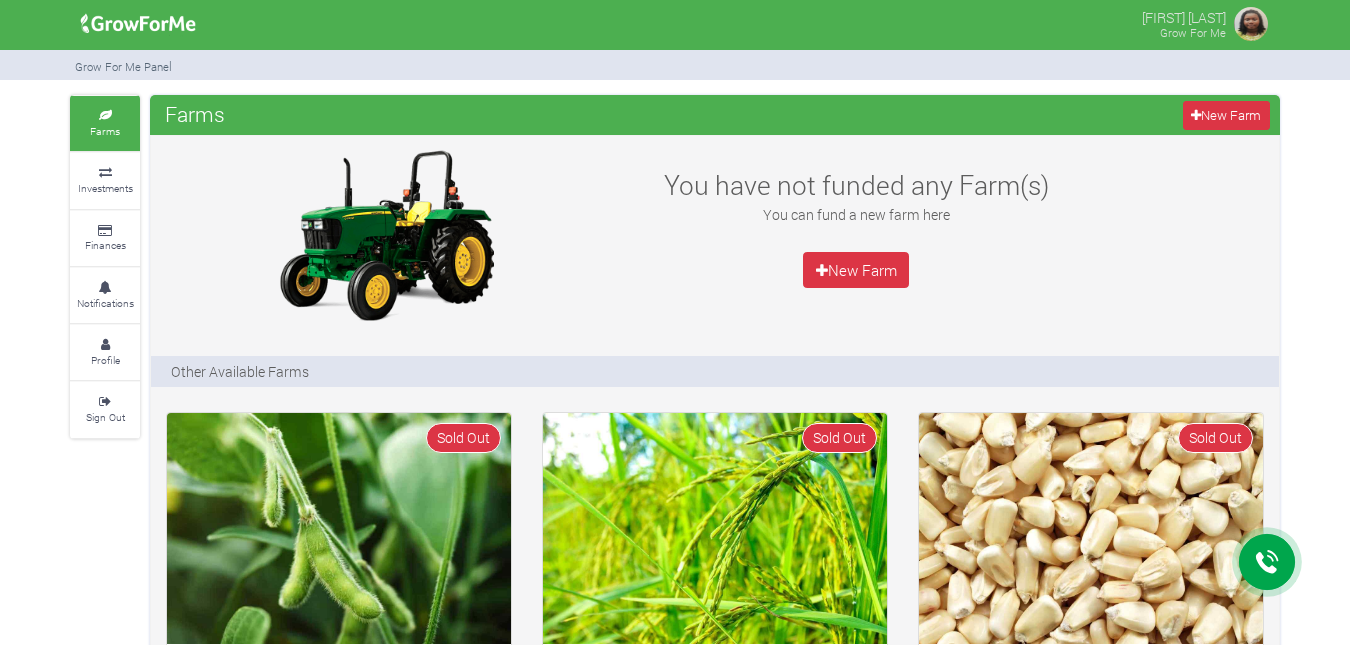scroll, scrollTop: 0, scrollLeft: 0, axis: both 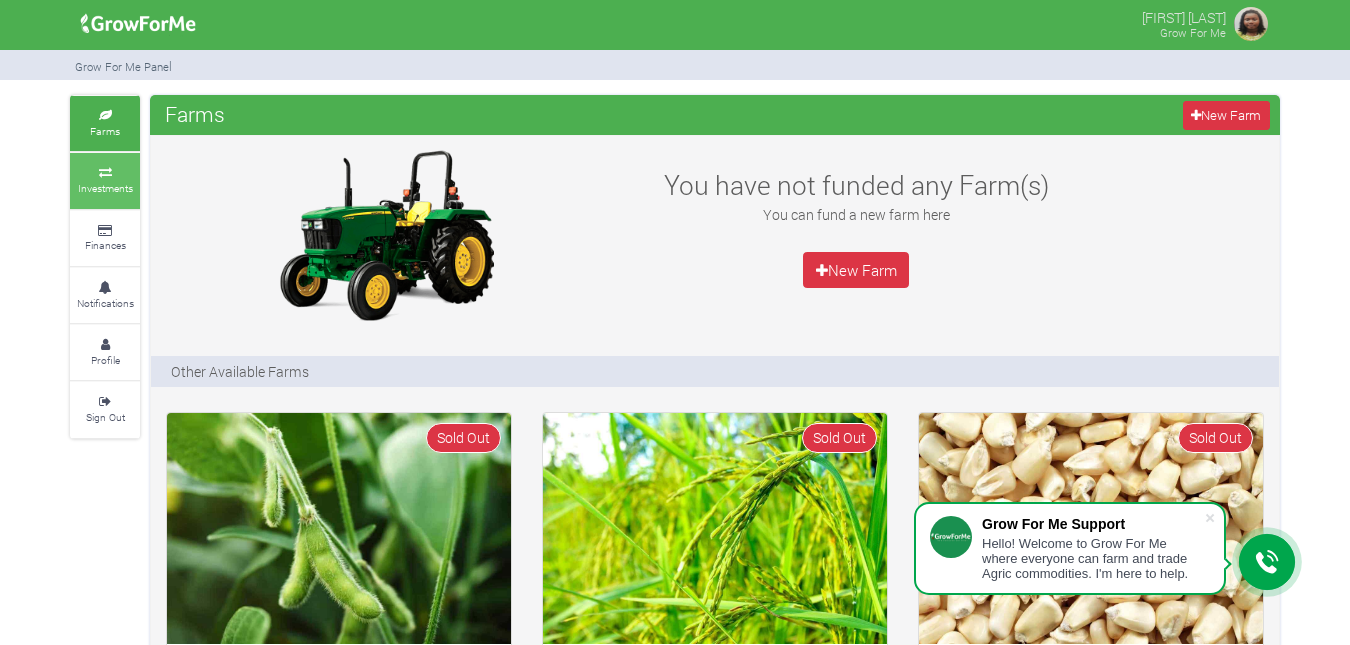 click at bounding box center (105, 173) 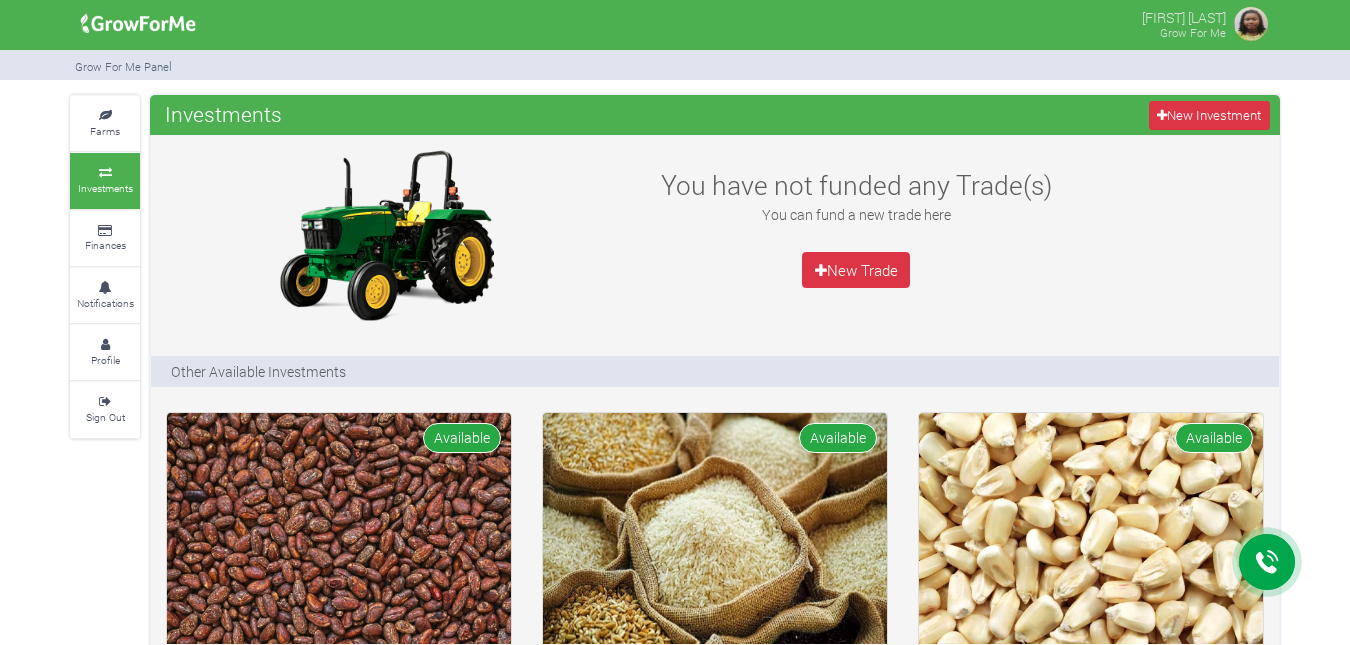 scroll, scrollTop: 87, scrollLeft: 0, axis: vertical 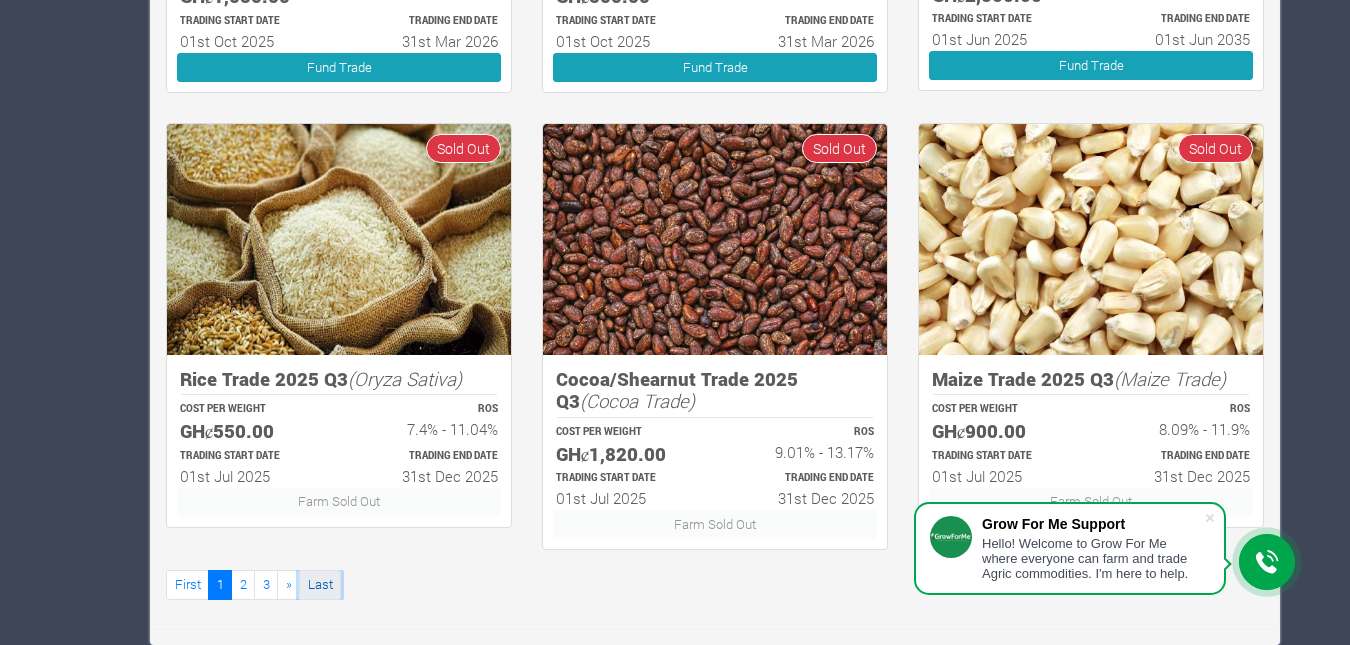 click on "Last" at bounding box center [320, 584] 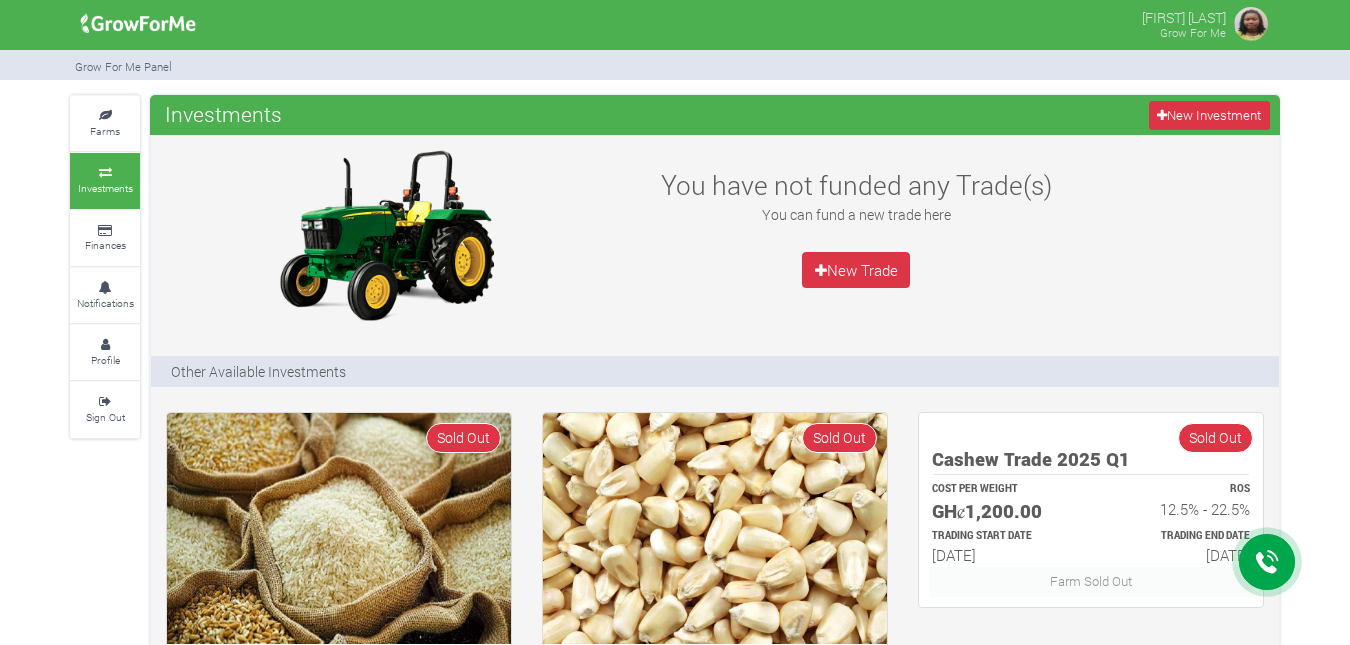 scroll, scrollTop: 0, scrollLeft: 0, axis: both 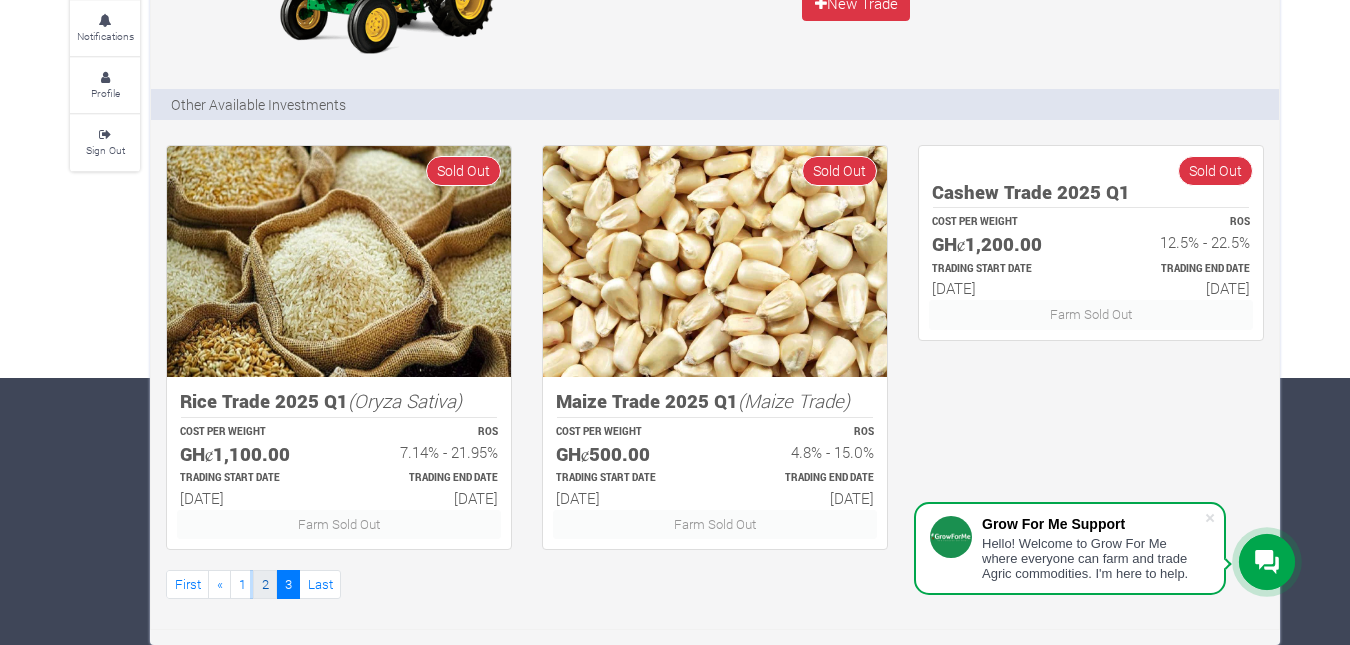 click on "2" at bounding box center [265, 584] 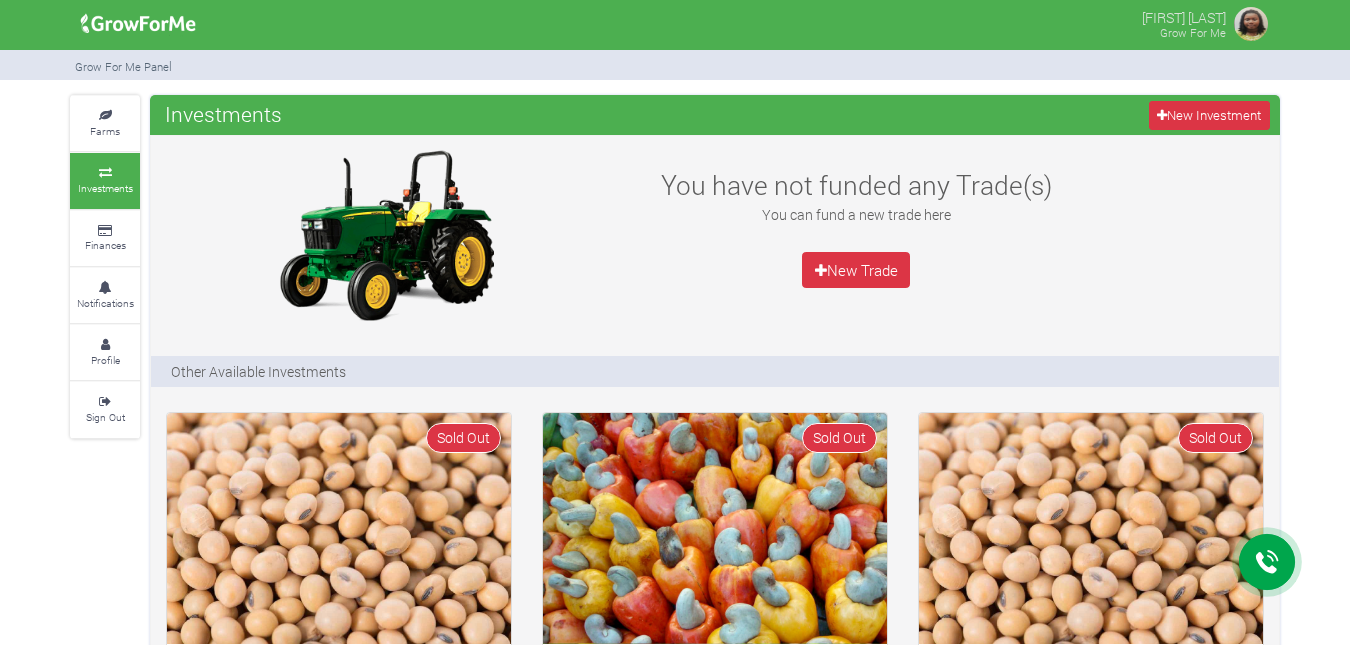 scroll, scrollTop: 0, scrollLeft: 0, axis: both 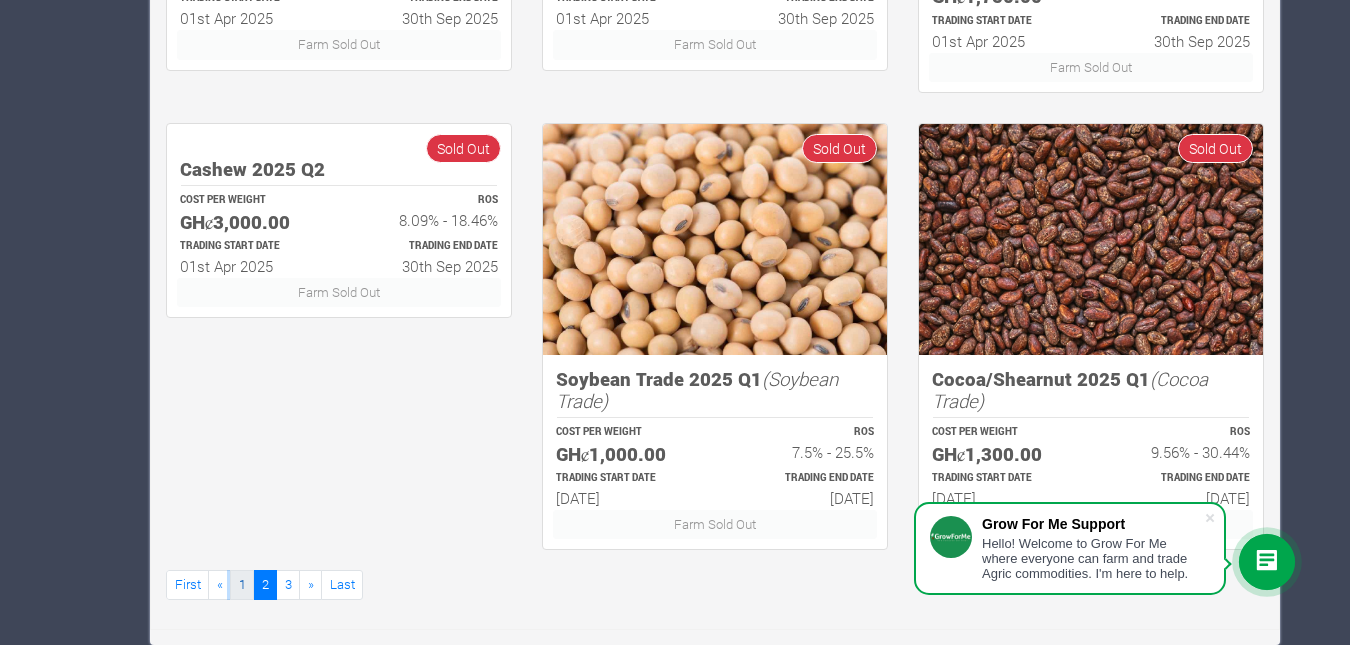 click on "1" at bounding box center [242, 584] 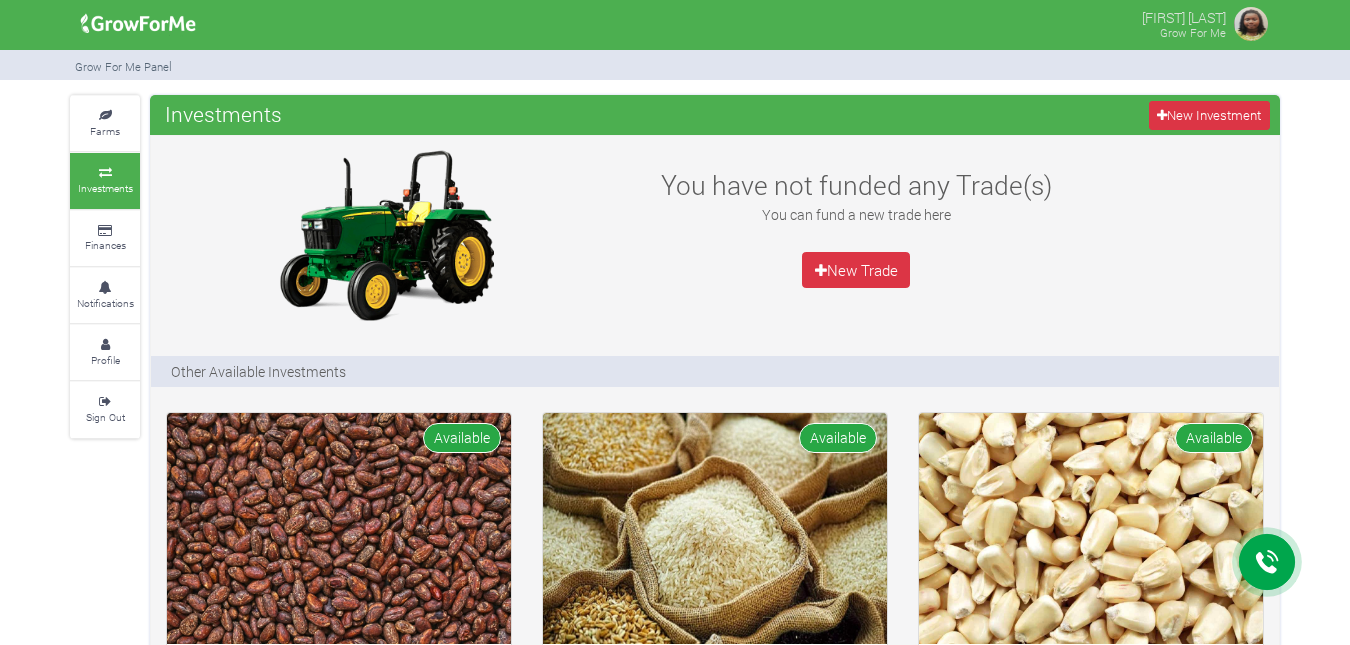 scroll, scrollTop: 0, scrollLeft: 0, axis: both 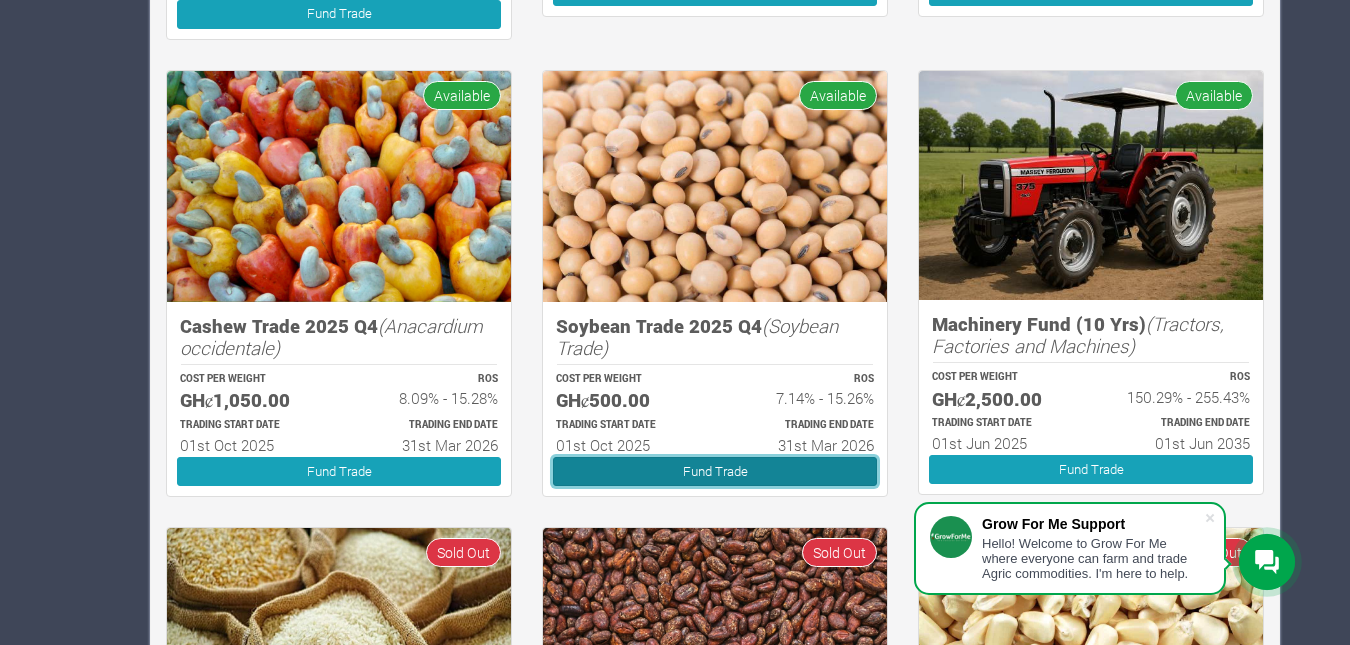 click on "Fund Trade" at bounding box center (715, 471) 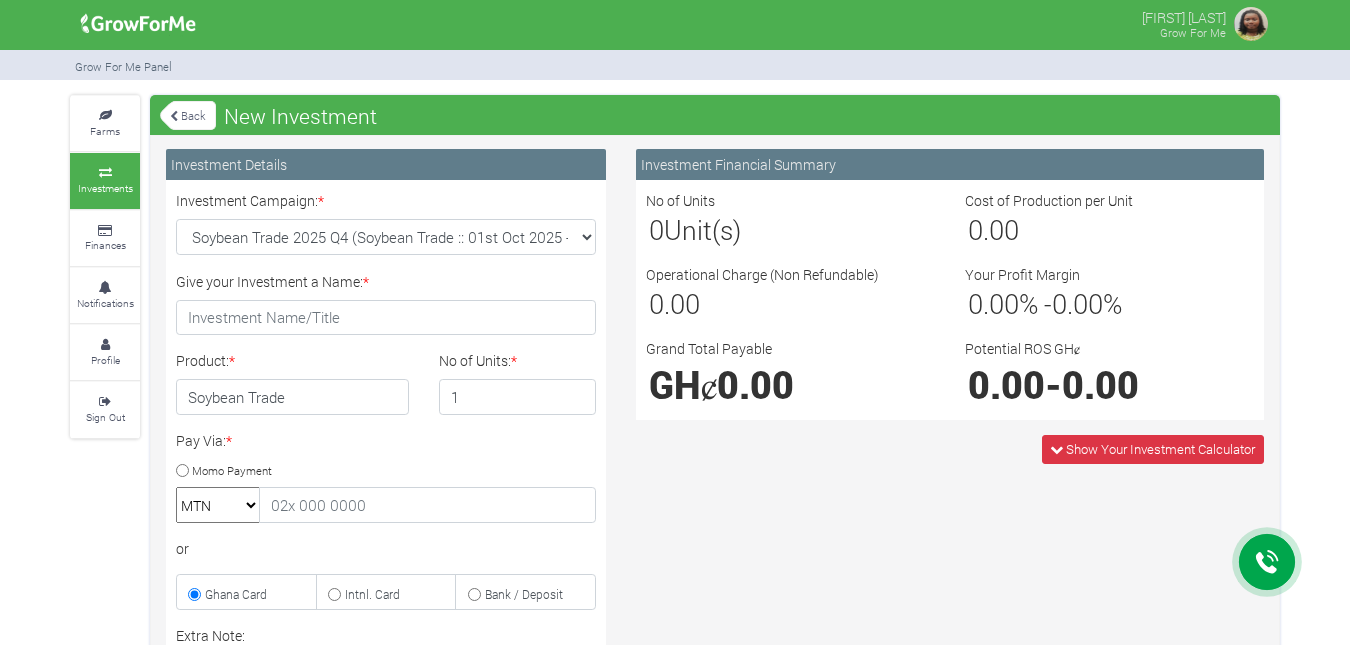 scroll, scrollTop: 0, scrollLeft: 0, axis: both 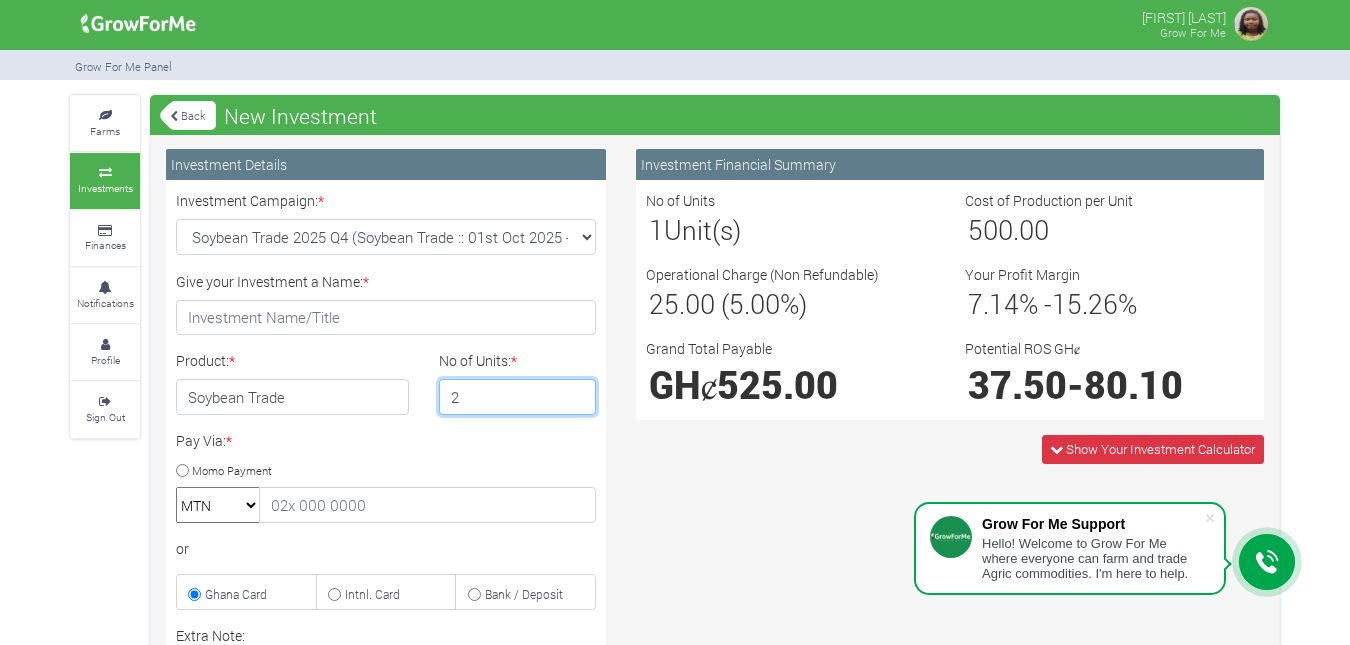 click on "2" at bounding box center [518, 397] 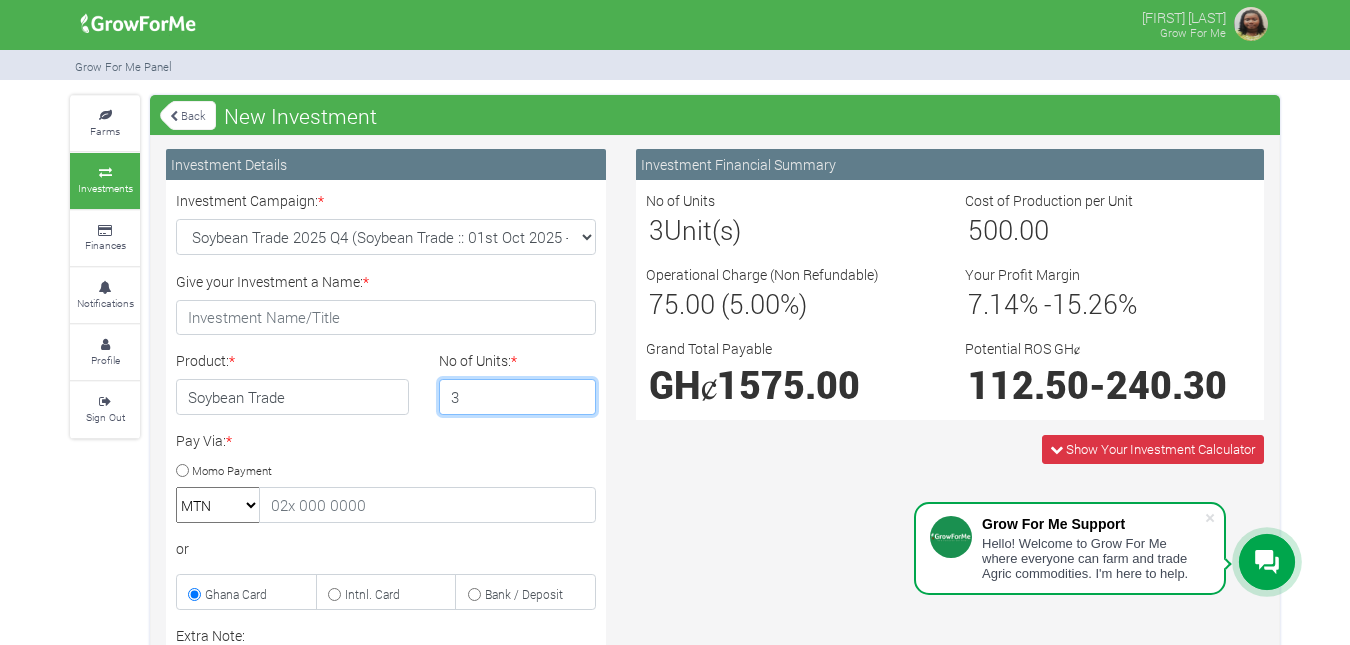 click on "3" at bounding box center (518, 397) 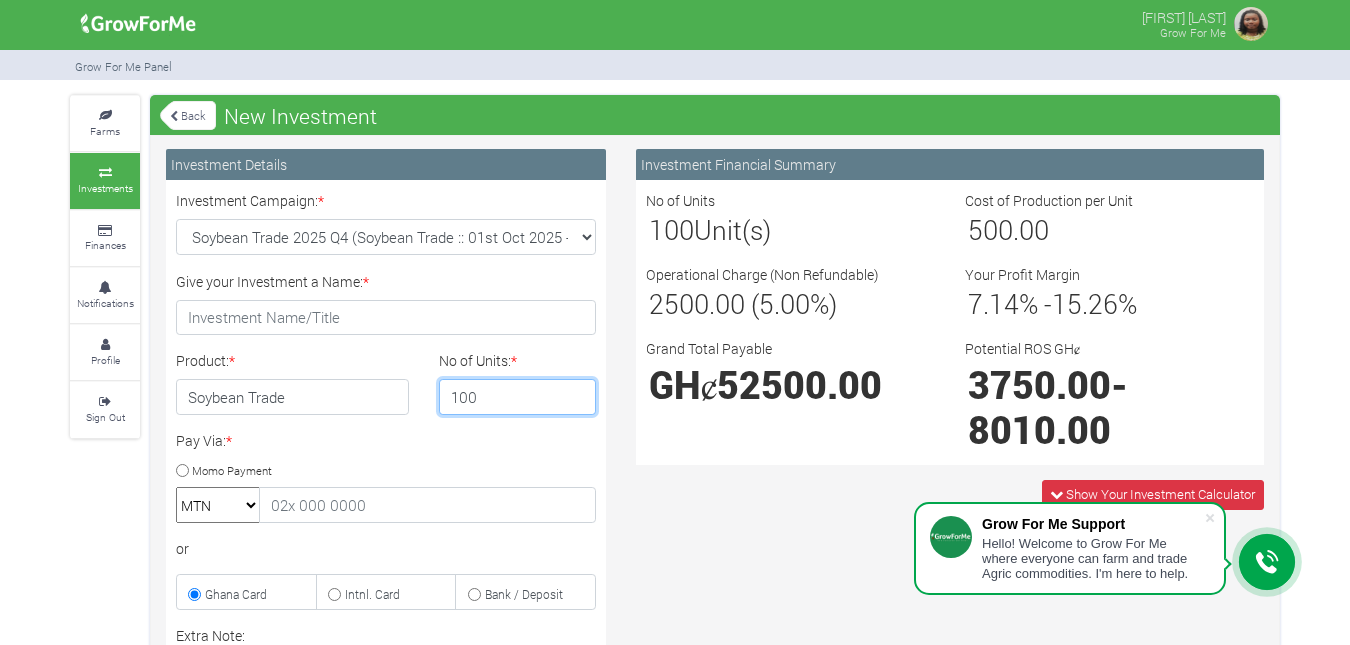 click on "100" at bounding box center [518, 397] 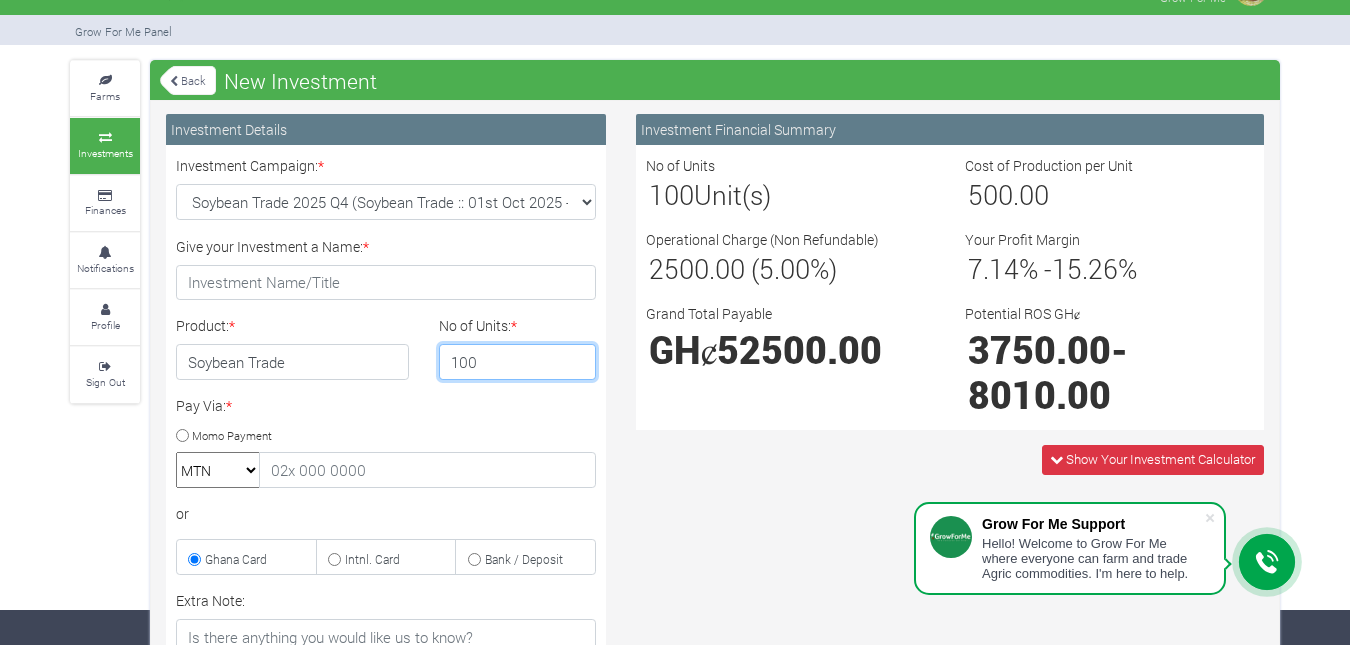 scroll, scrollTop: 0, scrollLeft: 0, axis: both 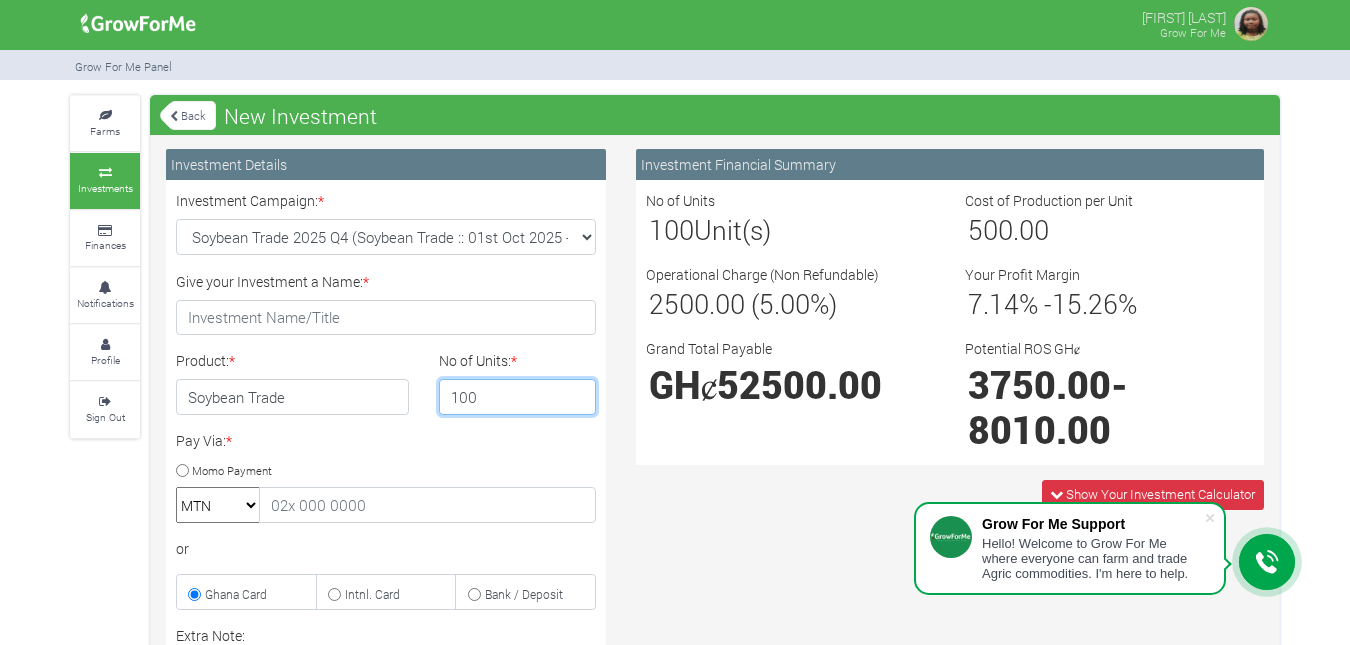 type on "100" 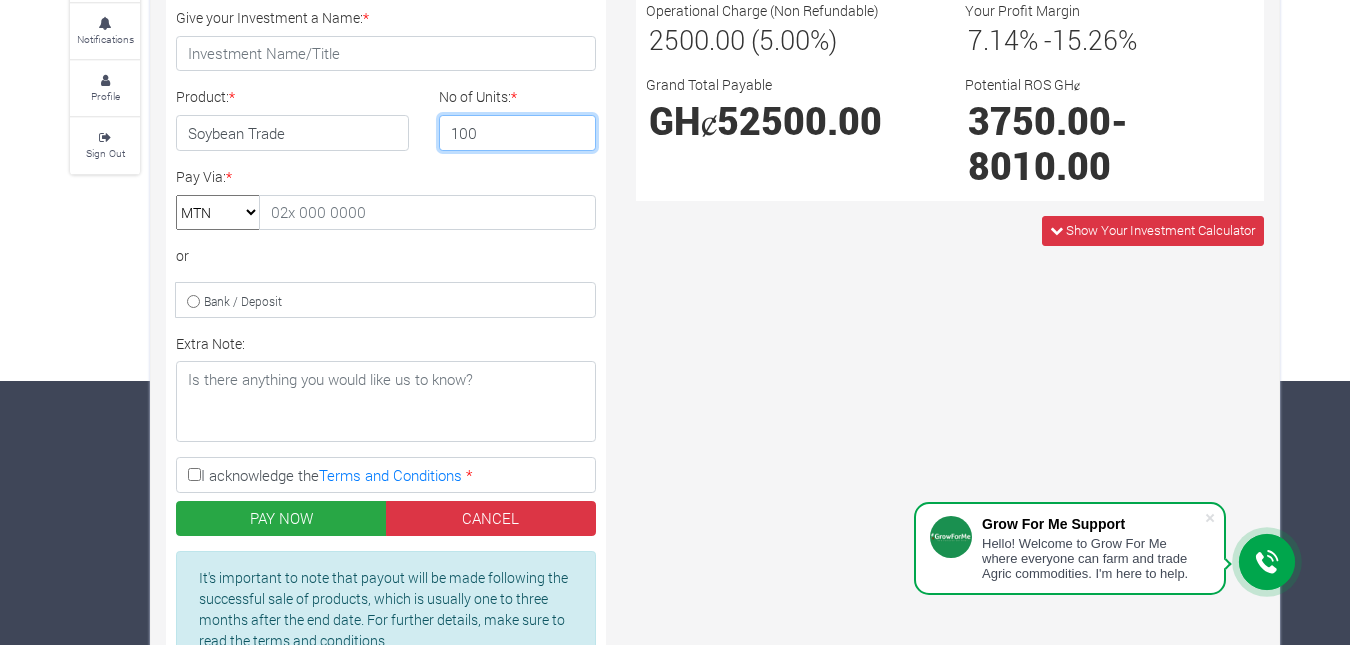 scroll, scrollTop: 300, scrollLeft: 0, axis: vertical 